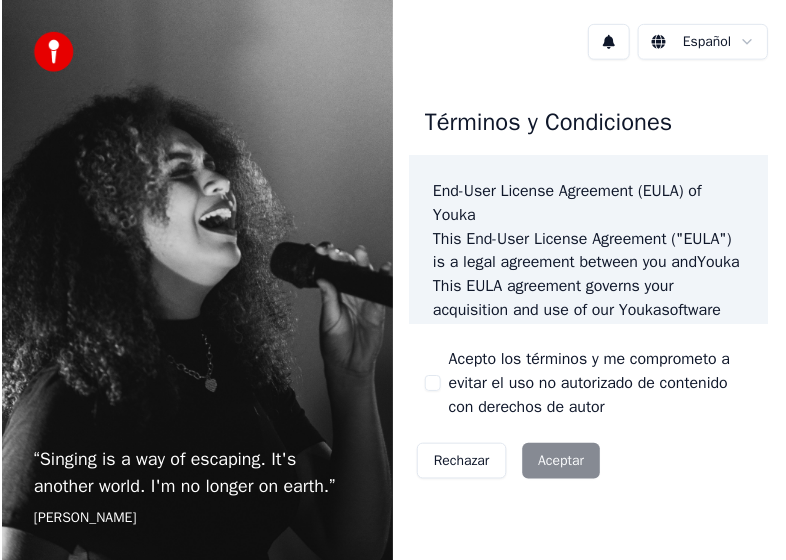 scroll, scrollTop: 0, scrollLeft: 0, axis: both 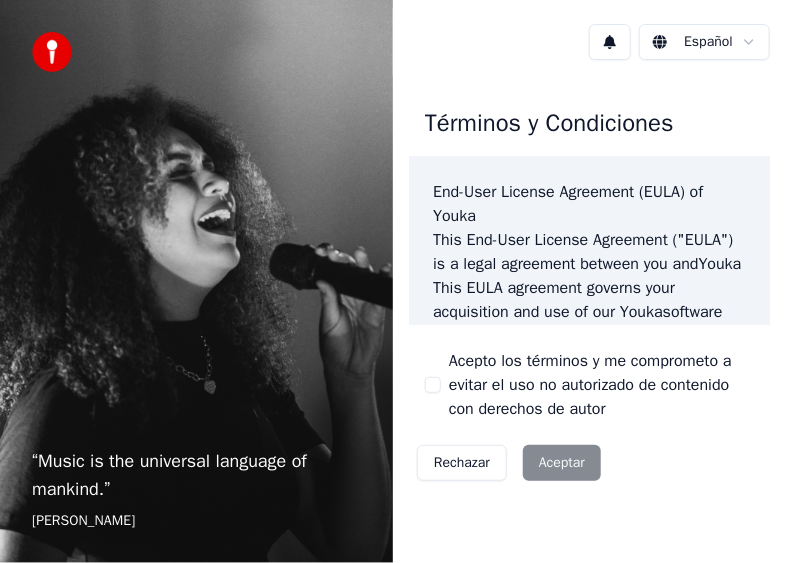 click on "Rechazar Aceptar" at bounding box center [509, 463] 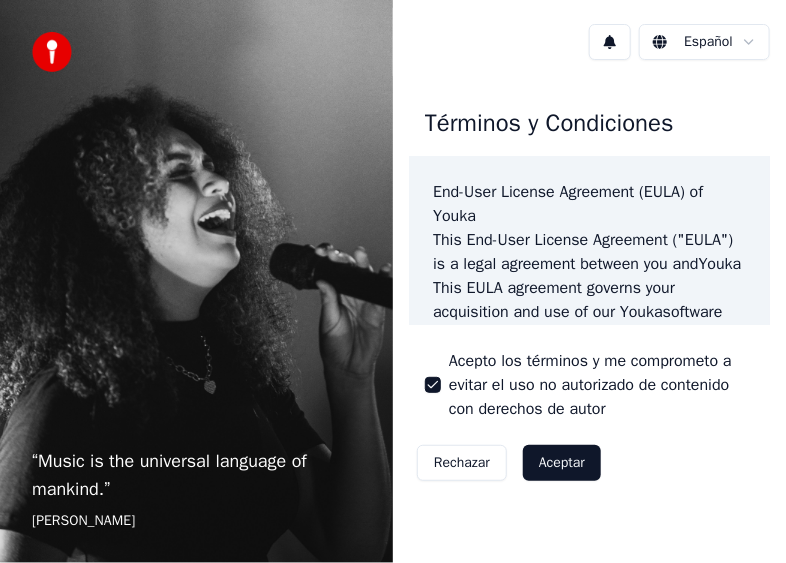 click on "Aceptar" at bounding box center (562, 463) 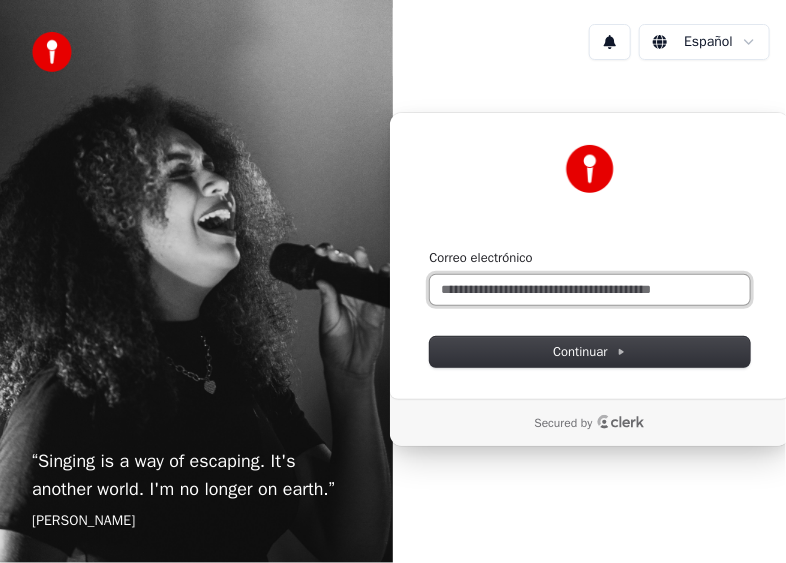 click on "Correo electrónico" at bounding box center (590, 290) 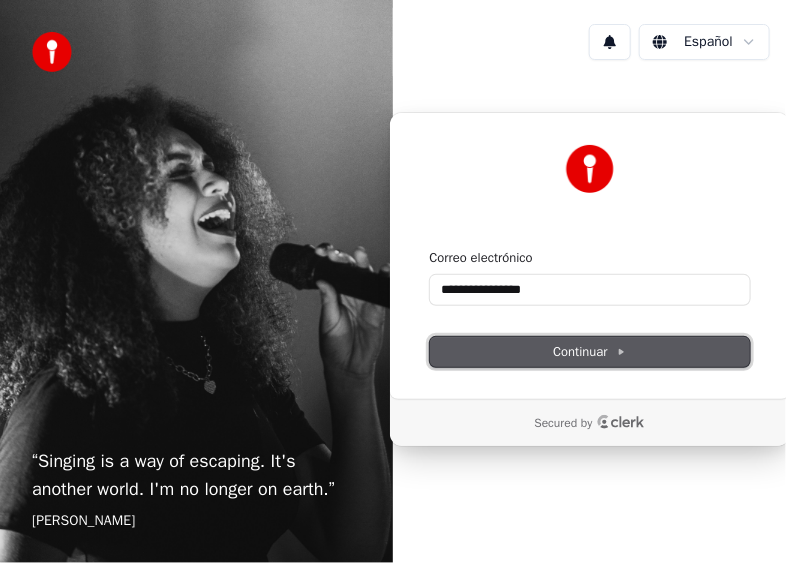 click on "Continuar" at bounding box center [590, 352] 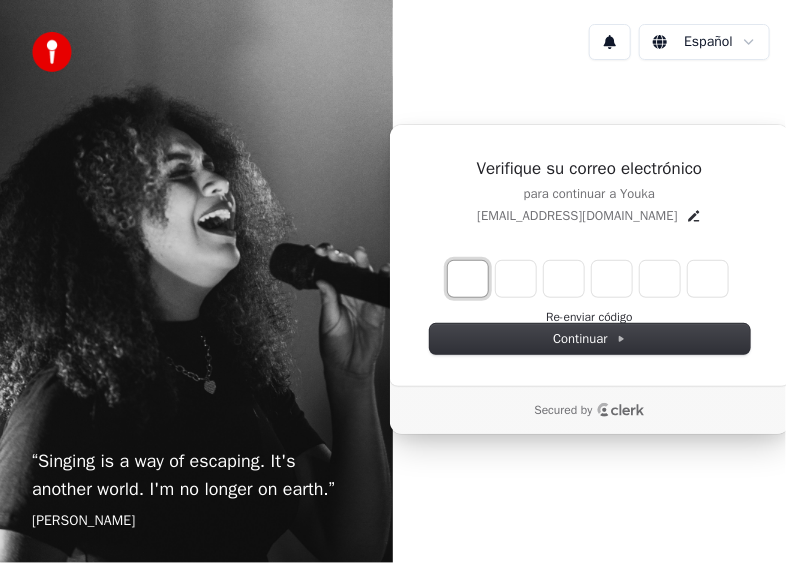 click at bounding box center [468, 279] 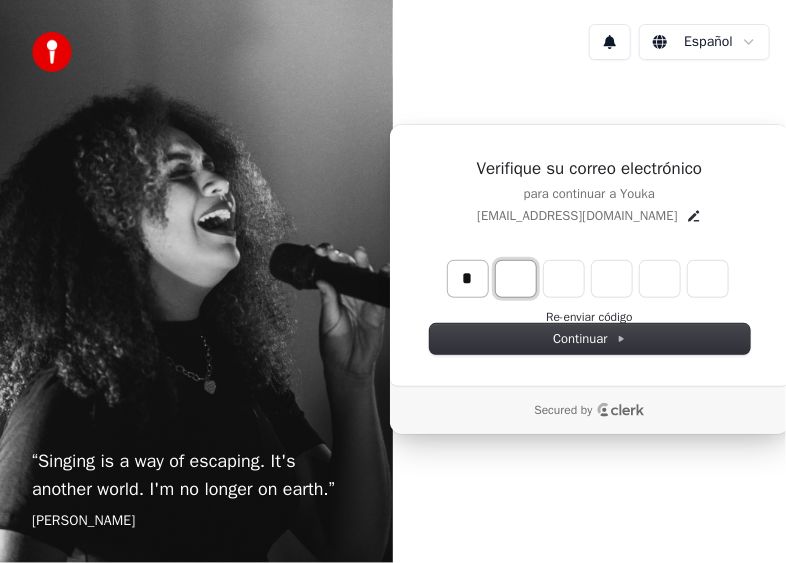 type on "*" 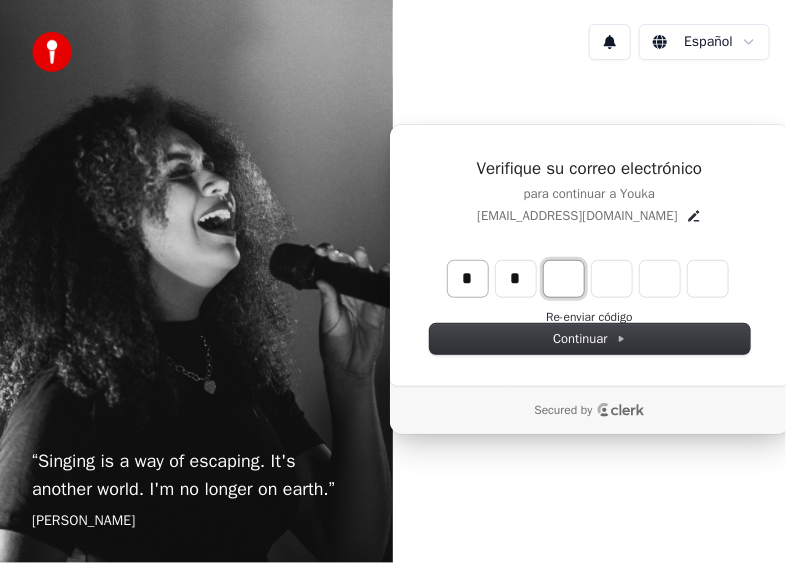 type on "**" 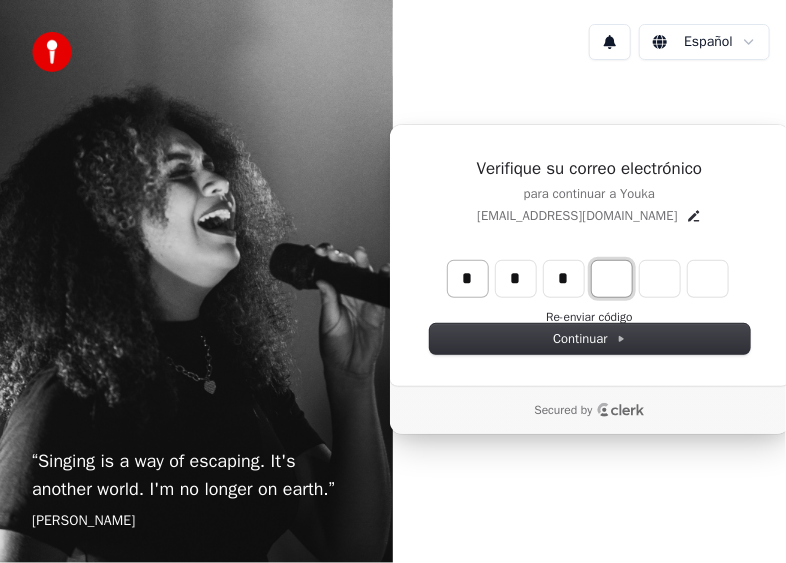 type on "***" 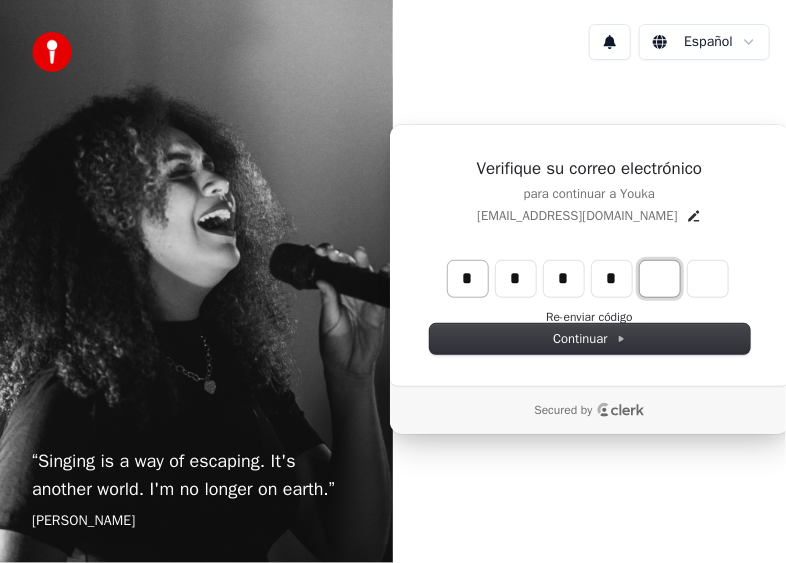 type on "****" 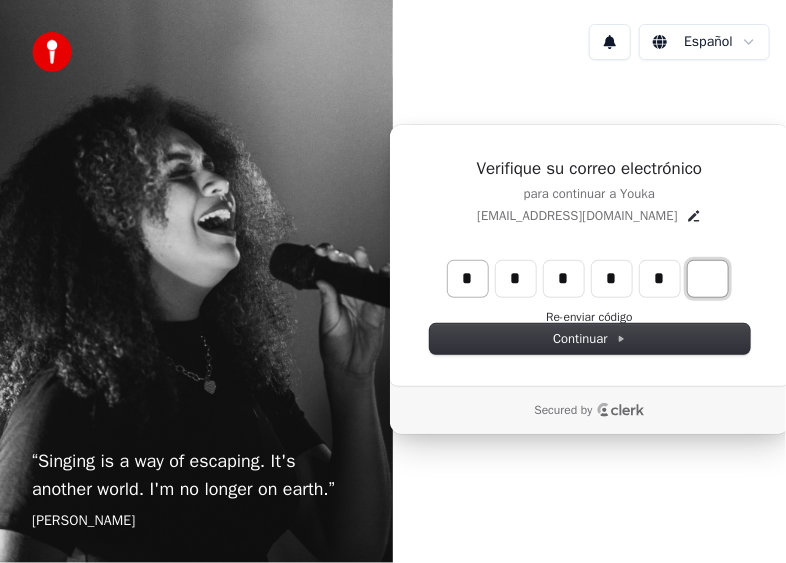 type on "******" 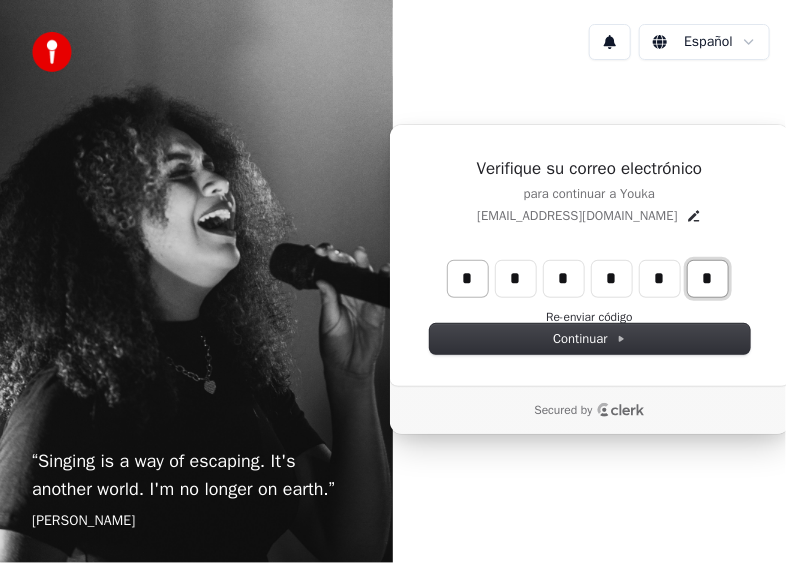 type on "*" 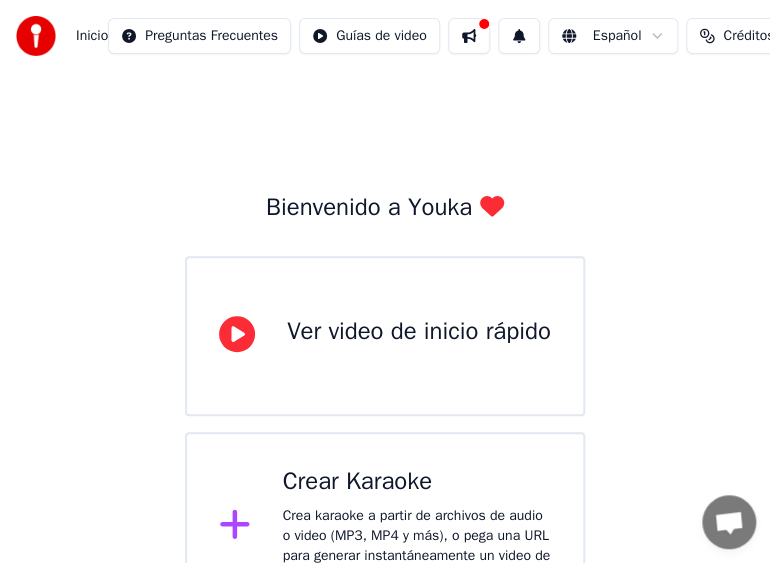 click on "Bienvenido a Youka Ver video de inicio rápido Crear Karaoke Crea karaoke a partir de archivos de audio o video (MP3, MP4 y más), o pega una URL para generar instantáneamente un video de karaoke con letras sincronizadas." at bounding box center [385, 346] 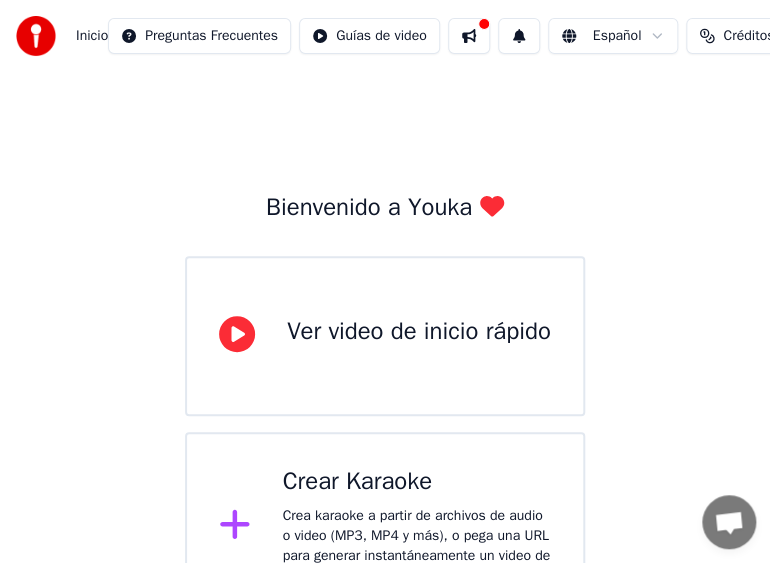 click on "Ver video de inicio rápido" at bounding box center (419, 332) 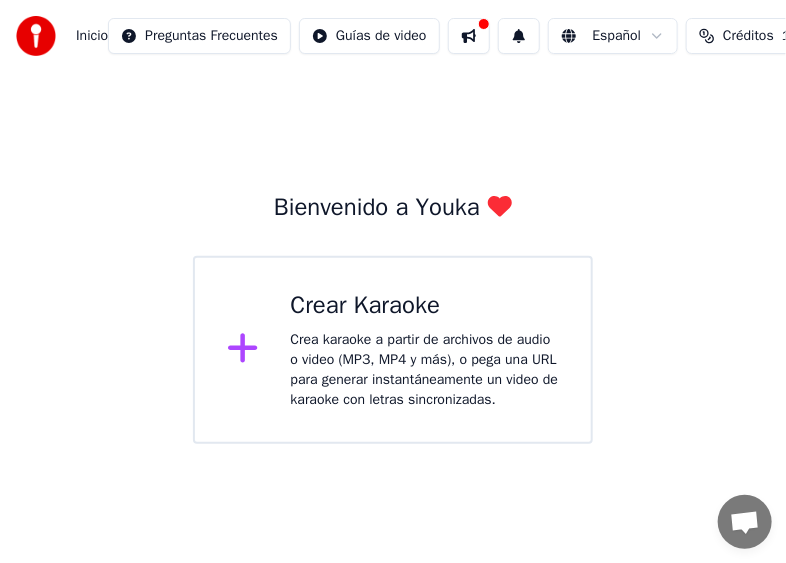 click on "Bienvenido a Youka Crear Karaoke Crea karaoke a partir de archivos de audio o video (MP3, MP4 y más), o pega una URL para generar instantáneamente un video de karaoke con letras sincronizadas." at bounding box center (393, 258) 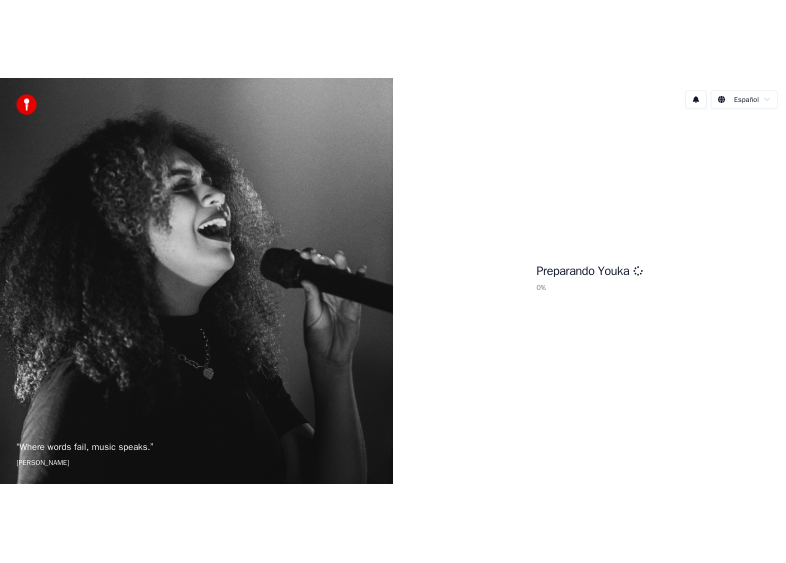 scroll, scrollTop: 0, scrollLeft: 0, axis: both 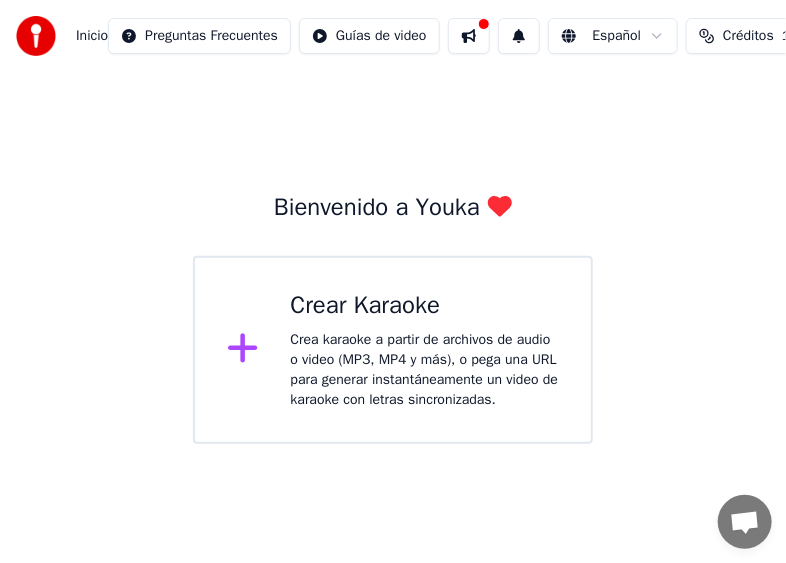 click on "Bienvenido a Youka Crear Karaoke Crea karaoke a partir de archivos de audio o video (MP3, MP4 y más), o pega una URL para generar instantáneamente un video de karaoke con letras sincronizadas." at bounding box center (393, 258) 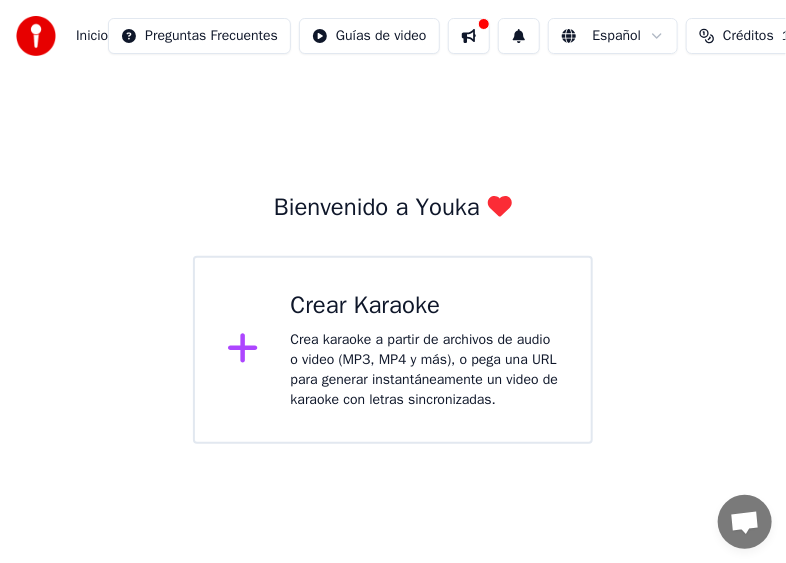 click on "Crea karaoke a partir de archivos de audio o video (MP3, MP4 y más), o pega una URL para generar instantáneamente un video de karaoke con letras sincronizadas." at bounding box center (425, 370) 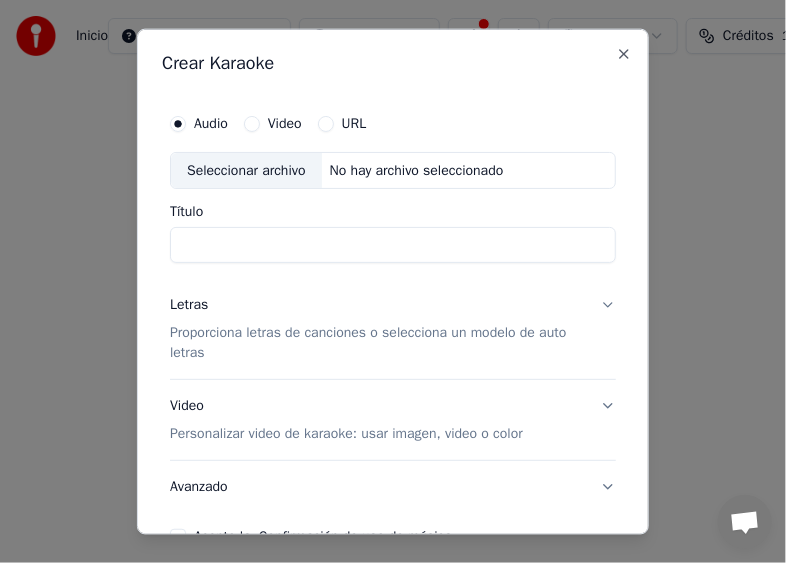 click on "Seleccionar archivo" at bounding box center (246, 170) 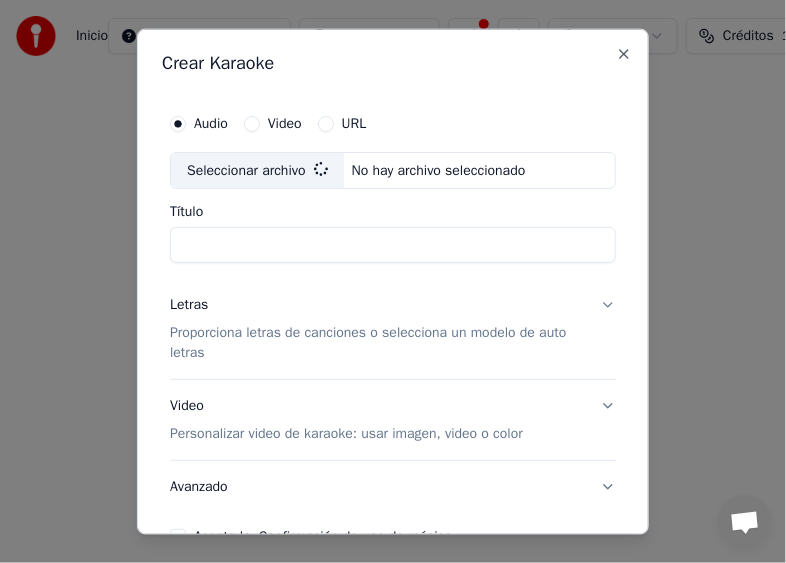 type on "**********" 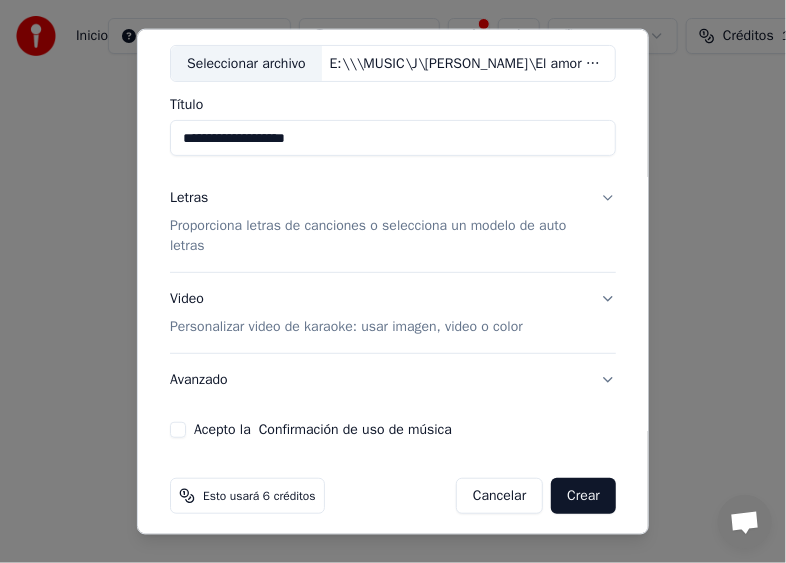 scroll, scrollTop: 117, scrollLeft: 0, axis: vertical 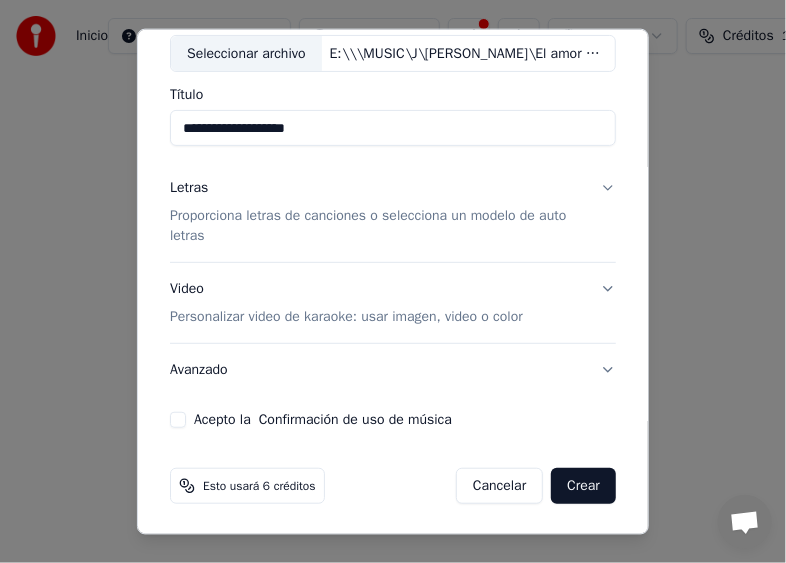 click on "Acepto la   Confirmación de uso de música" at bounding box center [178, 420] 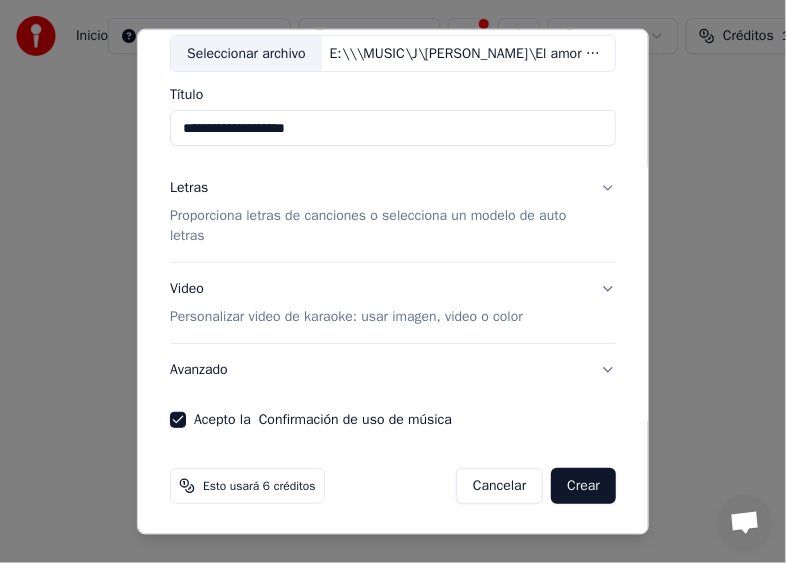 click on "Crear" at bounding box center (583, 486) 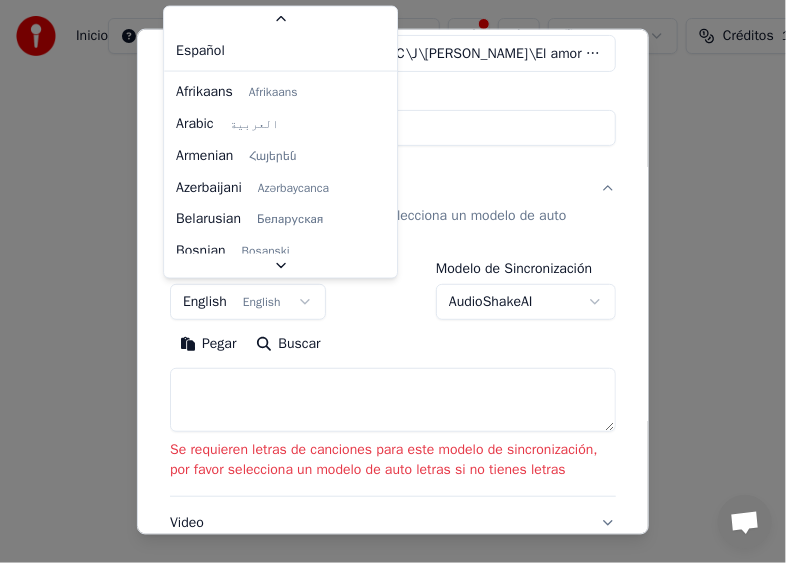 click on "**********" at bounding box center (393, 222) 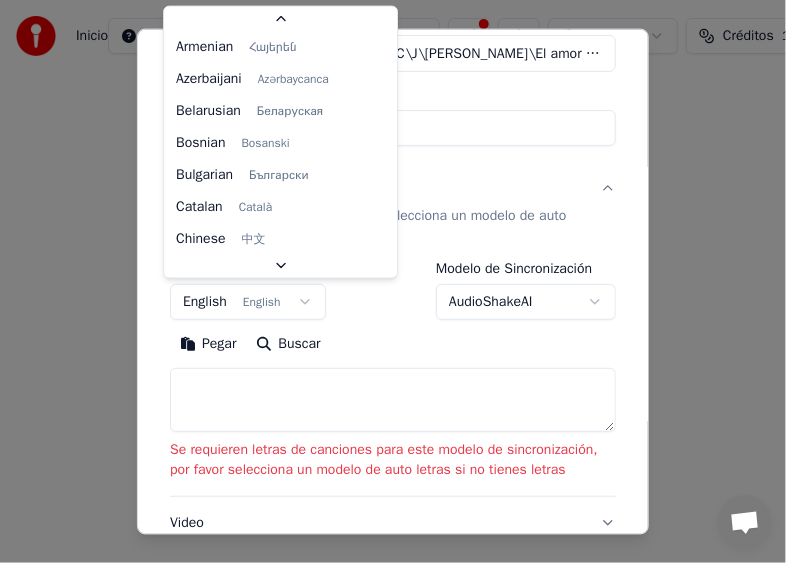 scroll, scrollTop: 160, scrollLeft: 0, axis: vertical 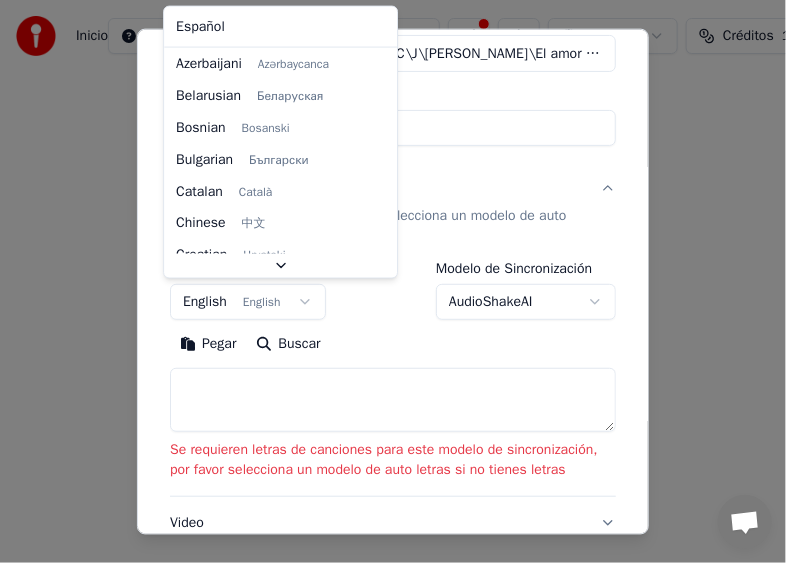 select on "**" 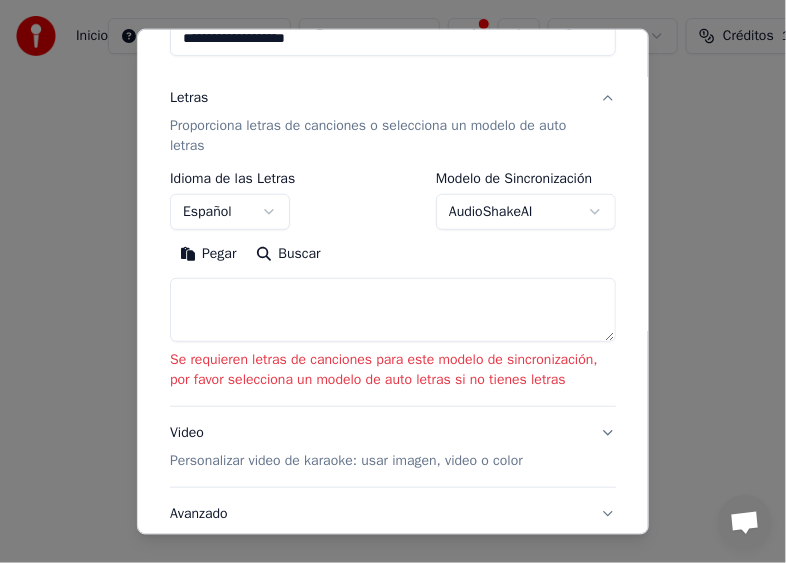scroll, scrollTop: 317, scrollLeft: 0, axis: vertical 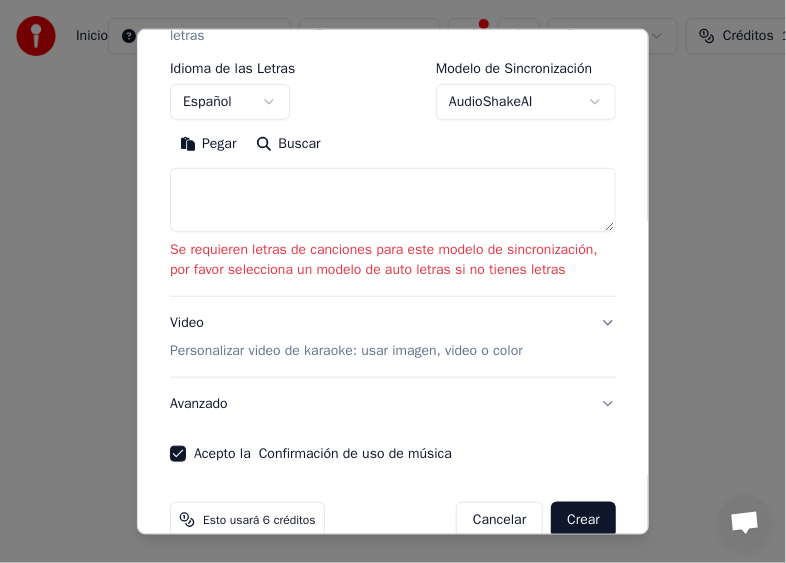 click on "Se requieren letras de canciones para este modelo de sincronización, por favor selecciona un modelo de auto letras si no tienes letras" at bounding box center (393, 260) 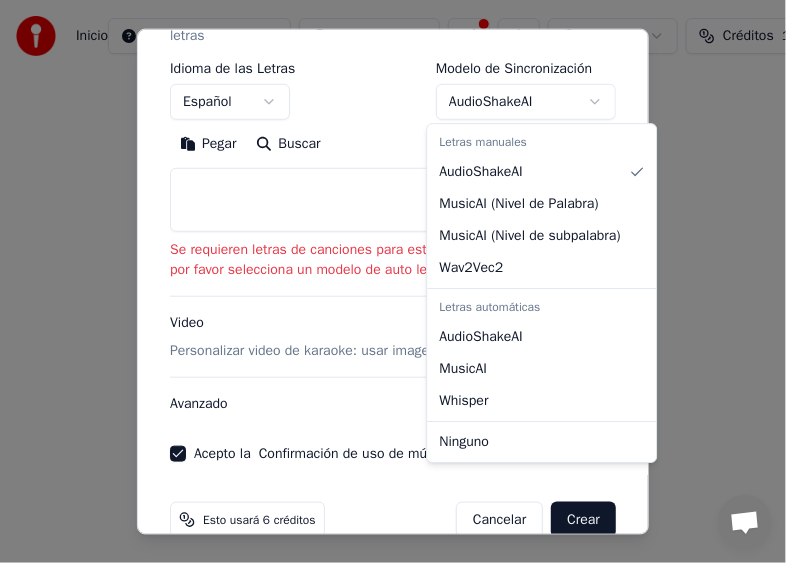 click on "**********" at bounding box center (393, 222) 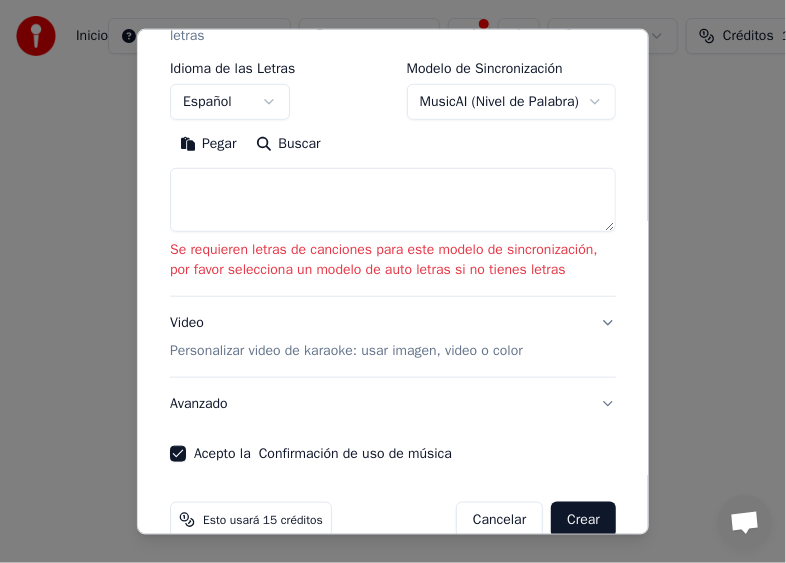 click on "Se requieren letras de canciones para este modelo de sincronización, por favor selecciona un modelo de auto letras si no tienes letras" at bounding box center (393, 260) 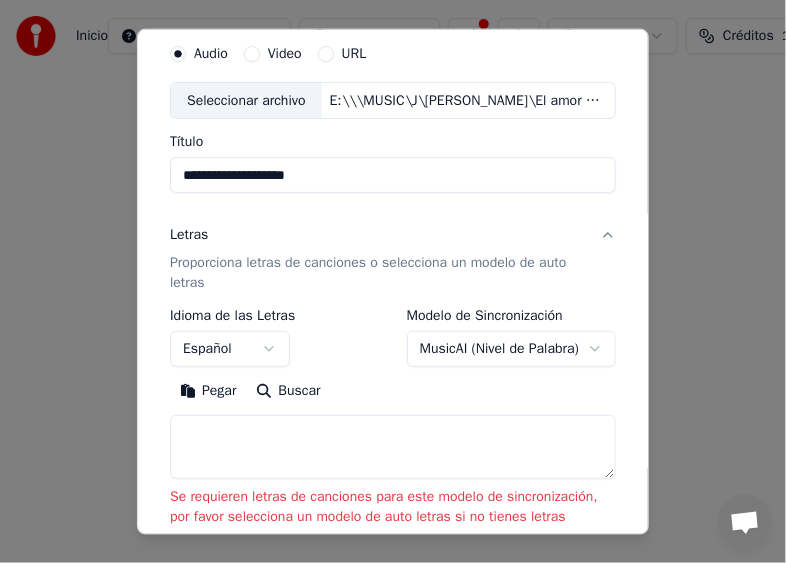 scroll, scrollTop: 0, scrollLeft: 0, axis: both 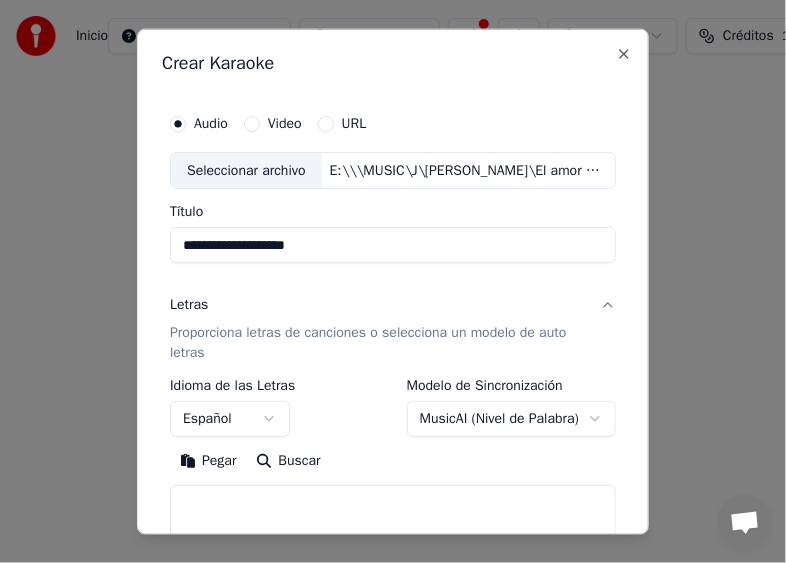 click on "Título" at bounding box center (393, 212) 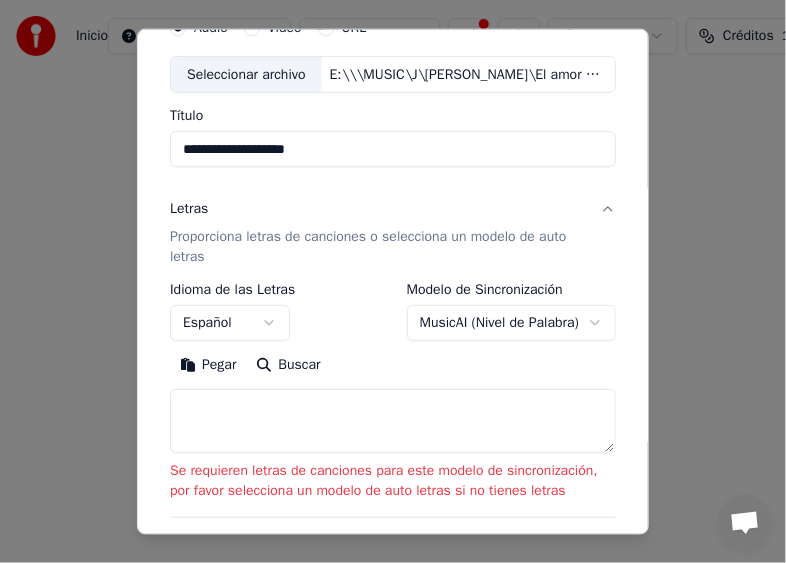 scroll, scrollTop: 200, scrollLeft: 0, axis: vertical 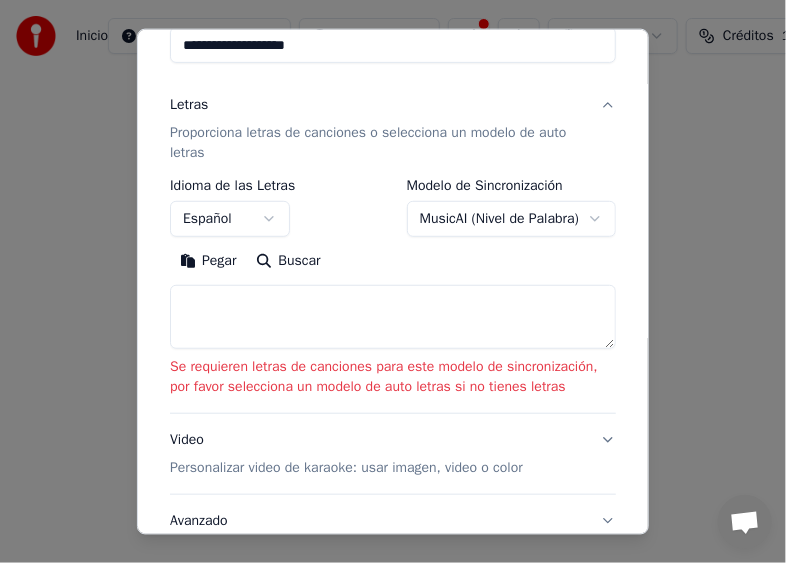 click at bounding box center [393, 317] 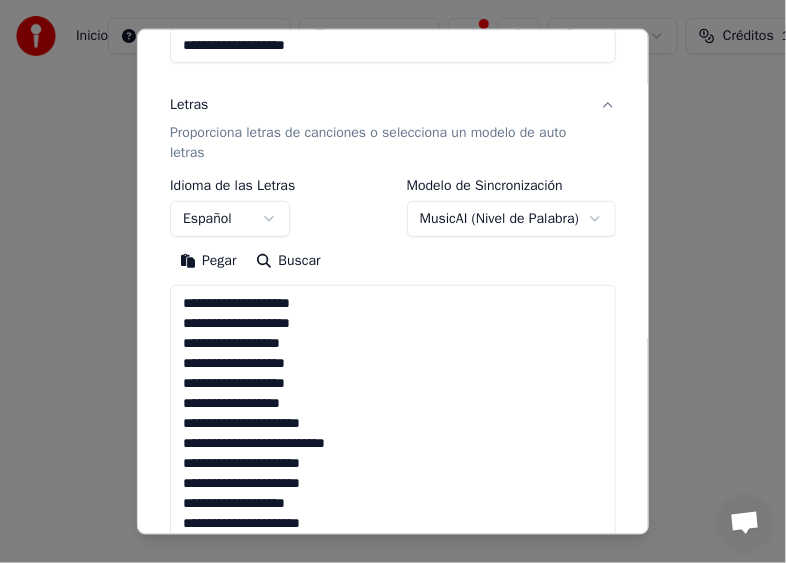 scroll, scrollTop: 1143, scrollLeft: 0, axis: vertical 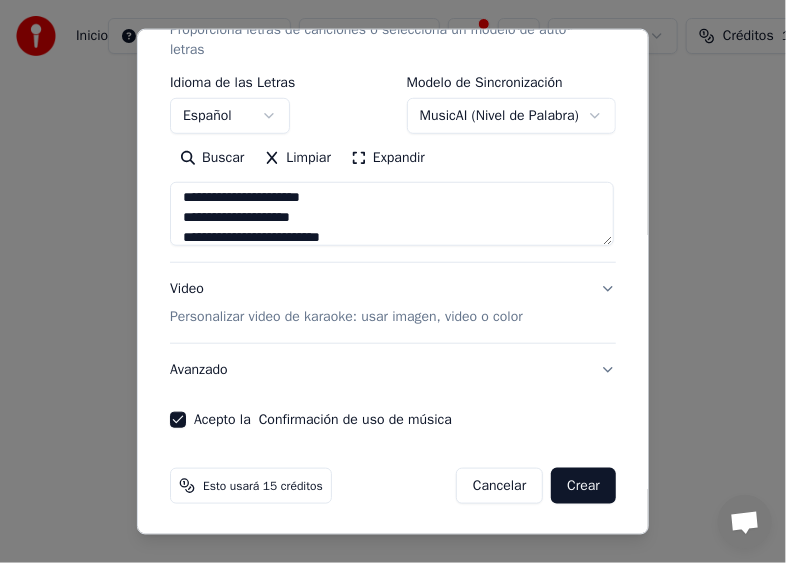 type on "**********" 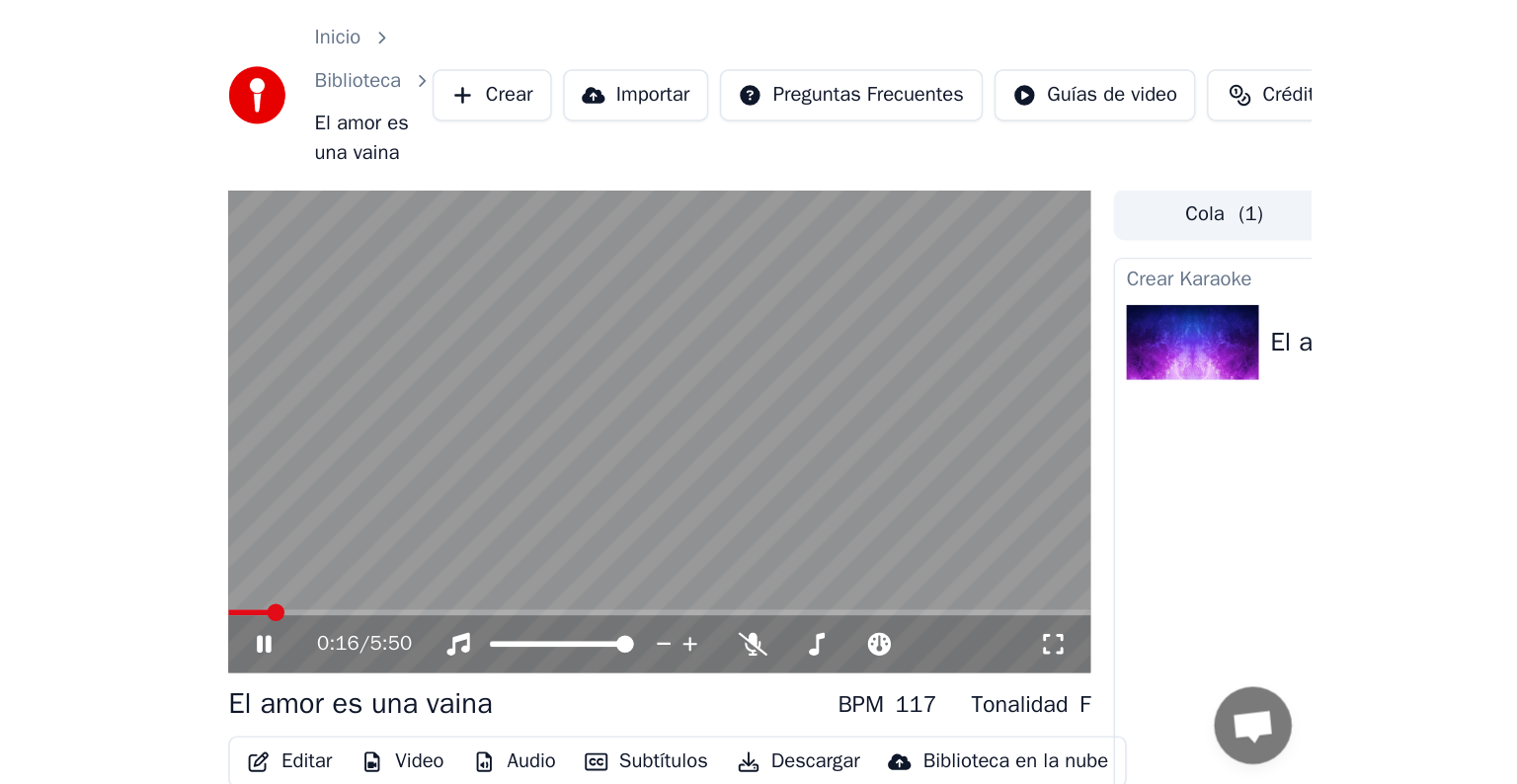 scroll, scrollTop: 0, scrollLeft: 0, axis: both 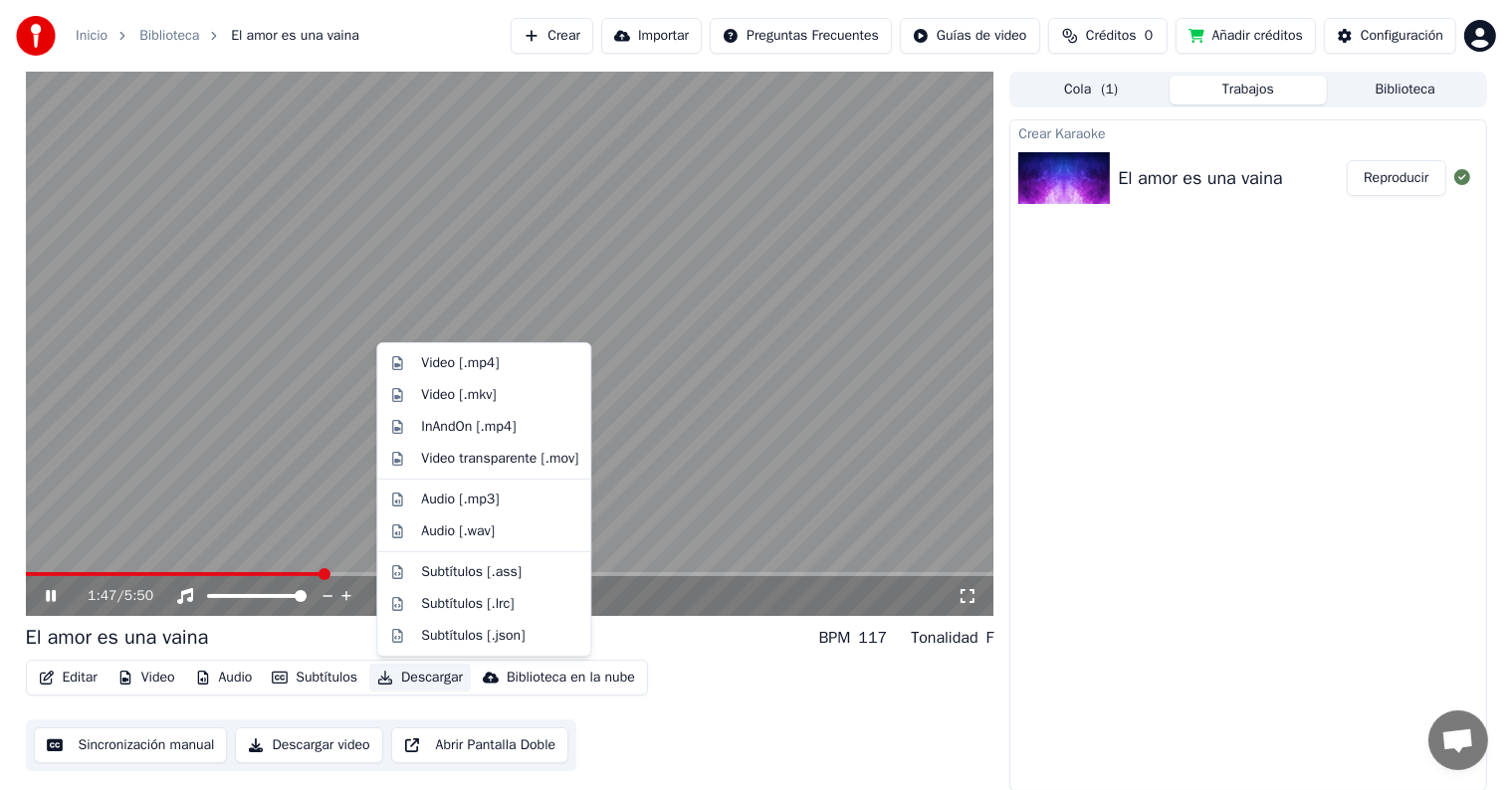 click on "Descargar" at bounding box center [420, 678] 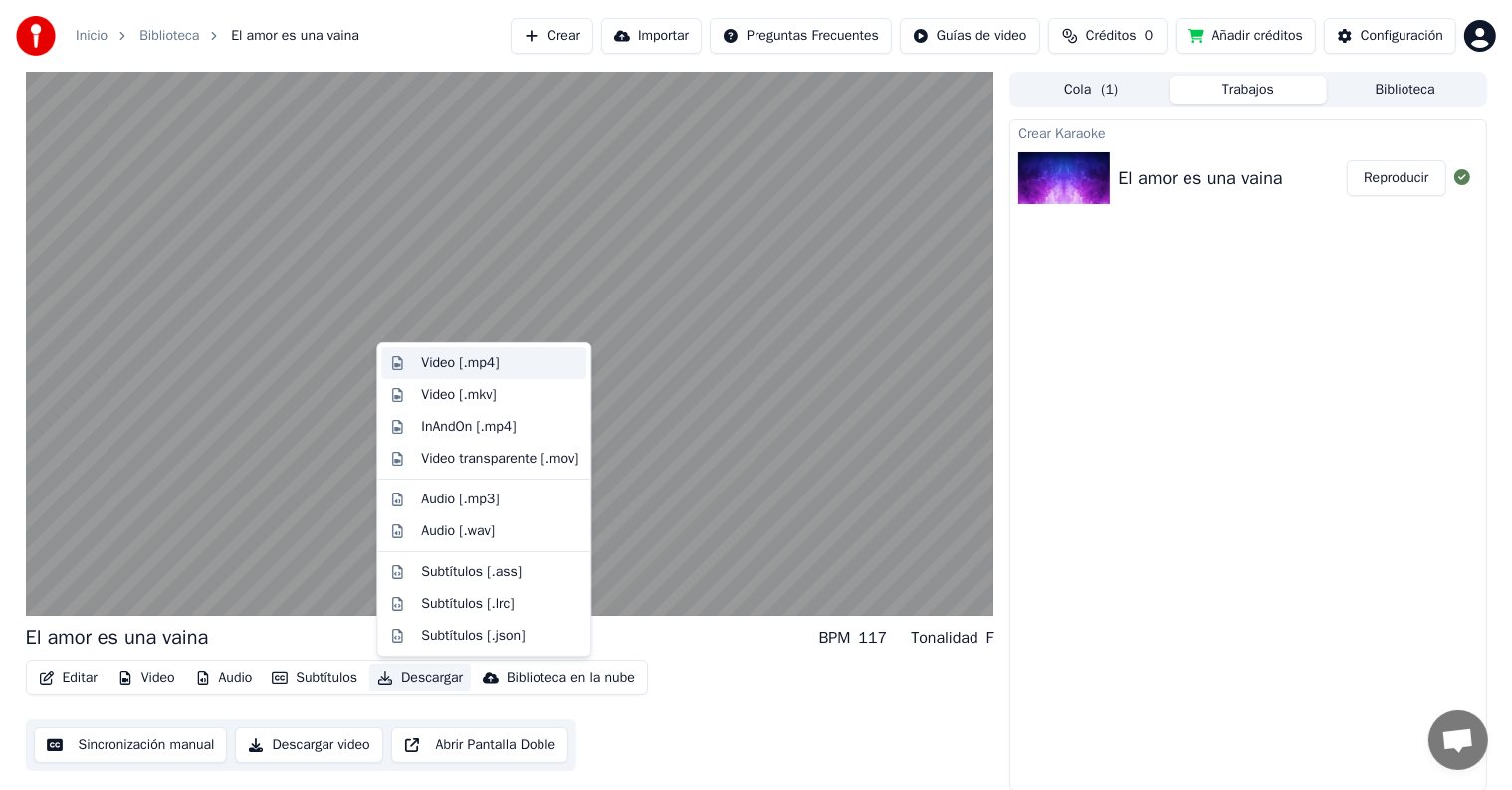 click on "Video [.mp4]" at bounding box center [460, 363] 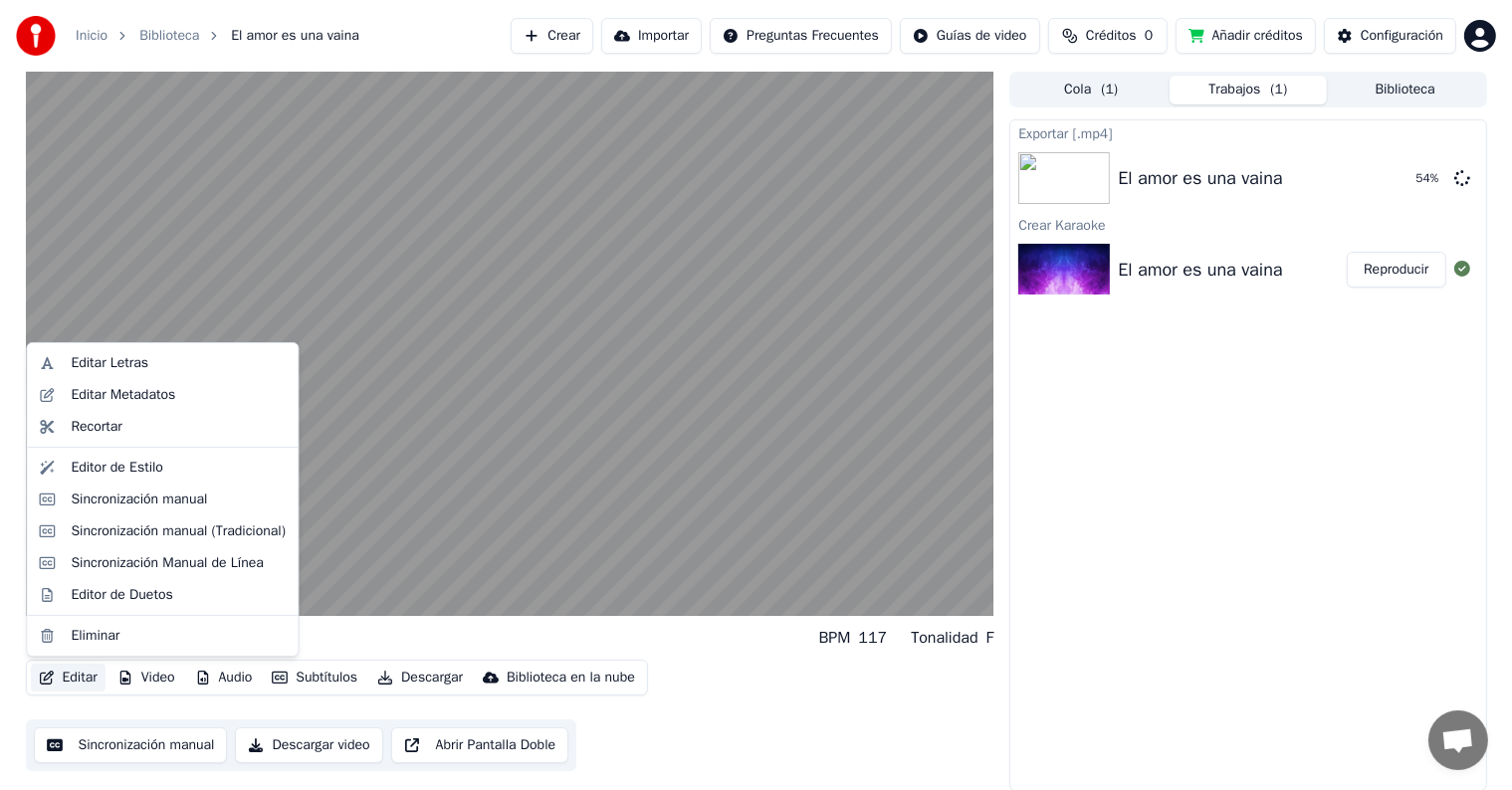 click on "Editar" at bounding box center (68, 678) 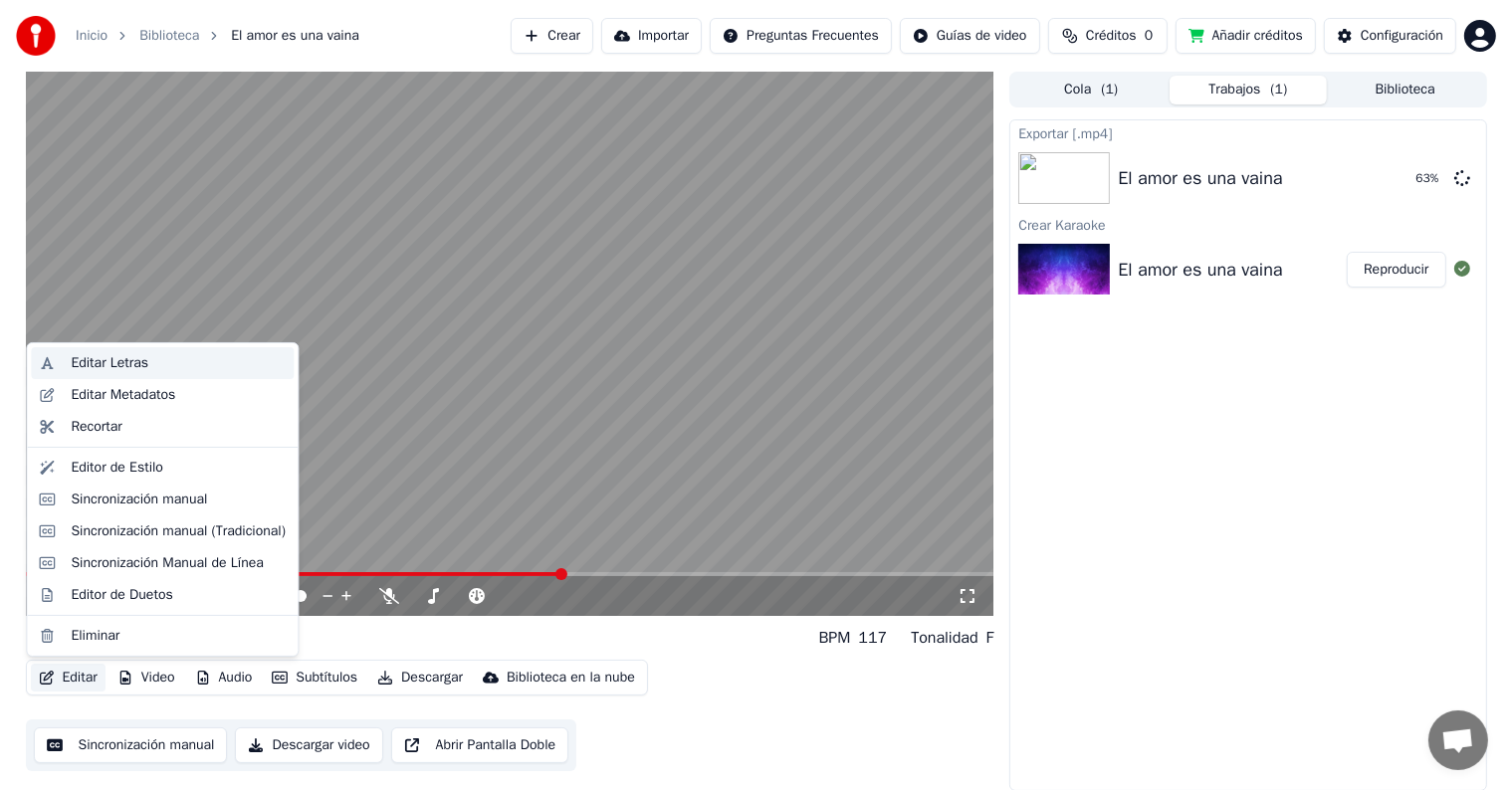 click on "Editar Letras" at bounding box center [109, 363] 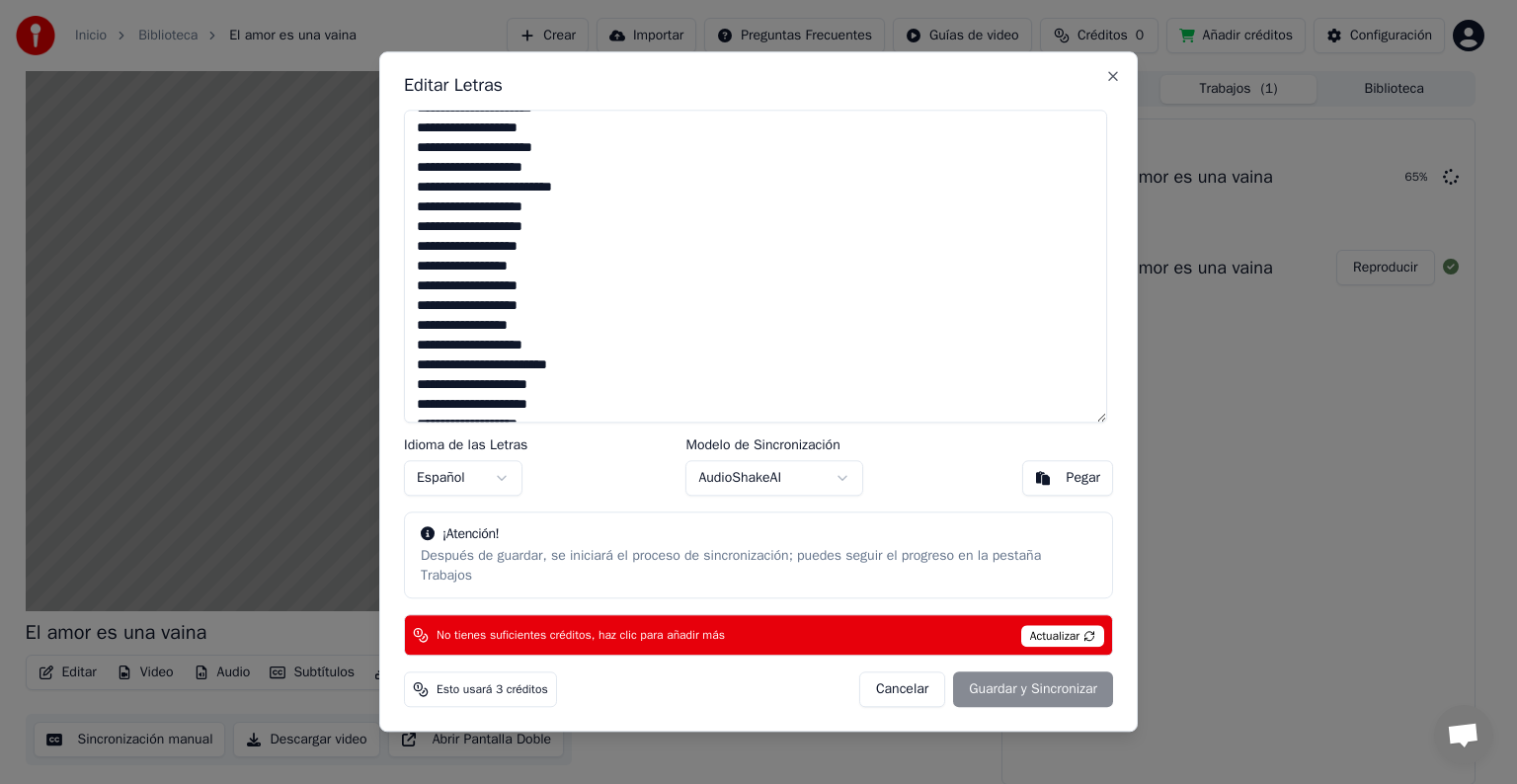 scroll, scrollTop: 0, scrollLeft: 0, axis: both 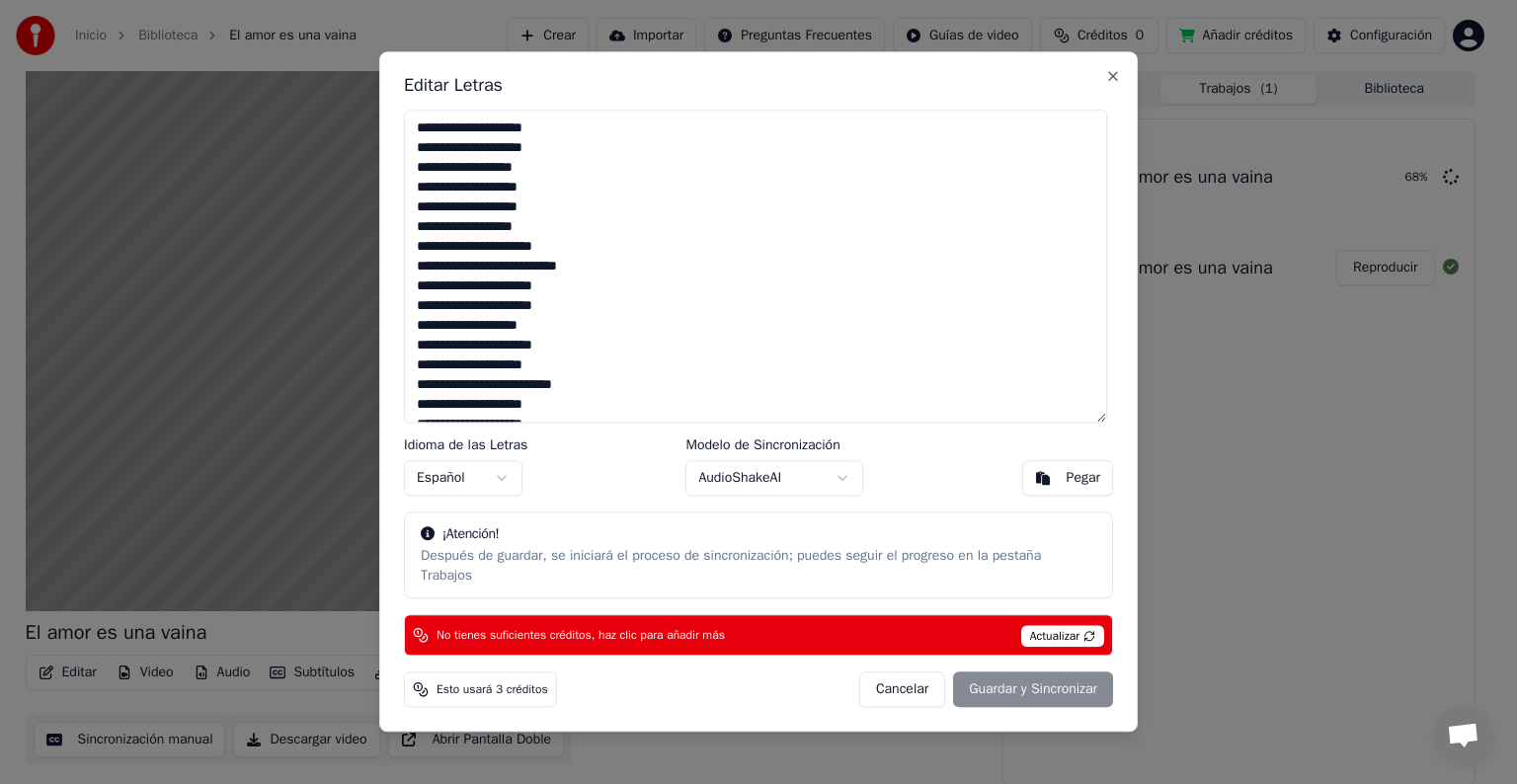 click at bounding box center (756, 266) 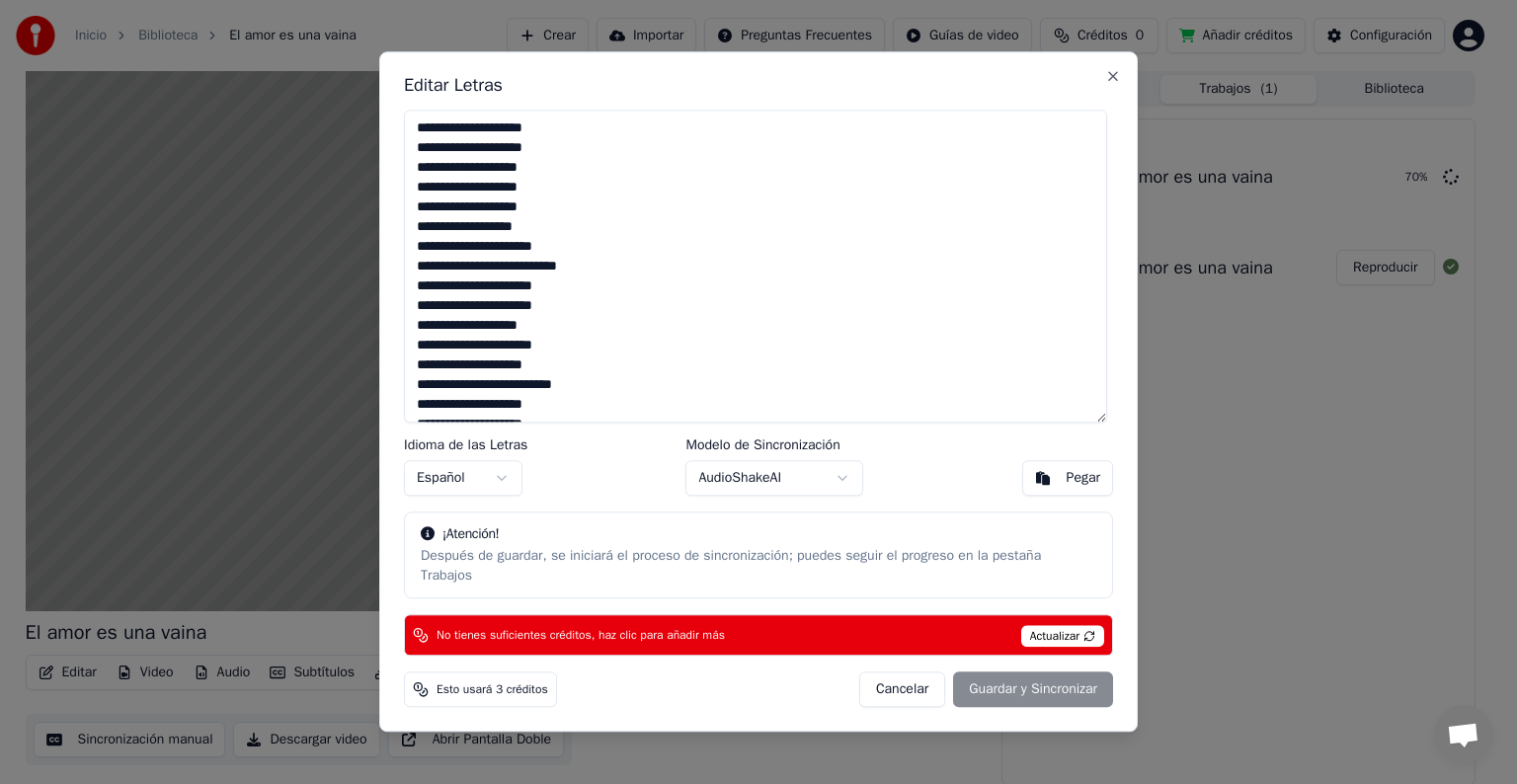 click at bounding box center (756, 266) 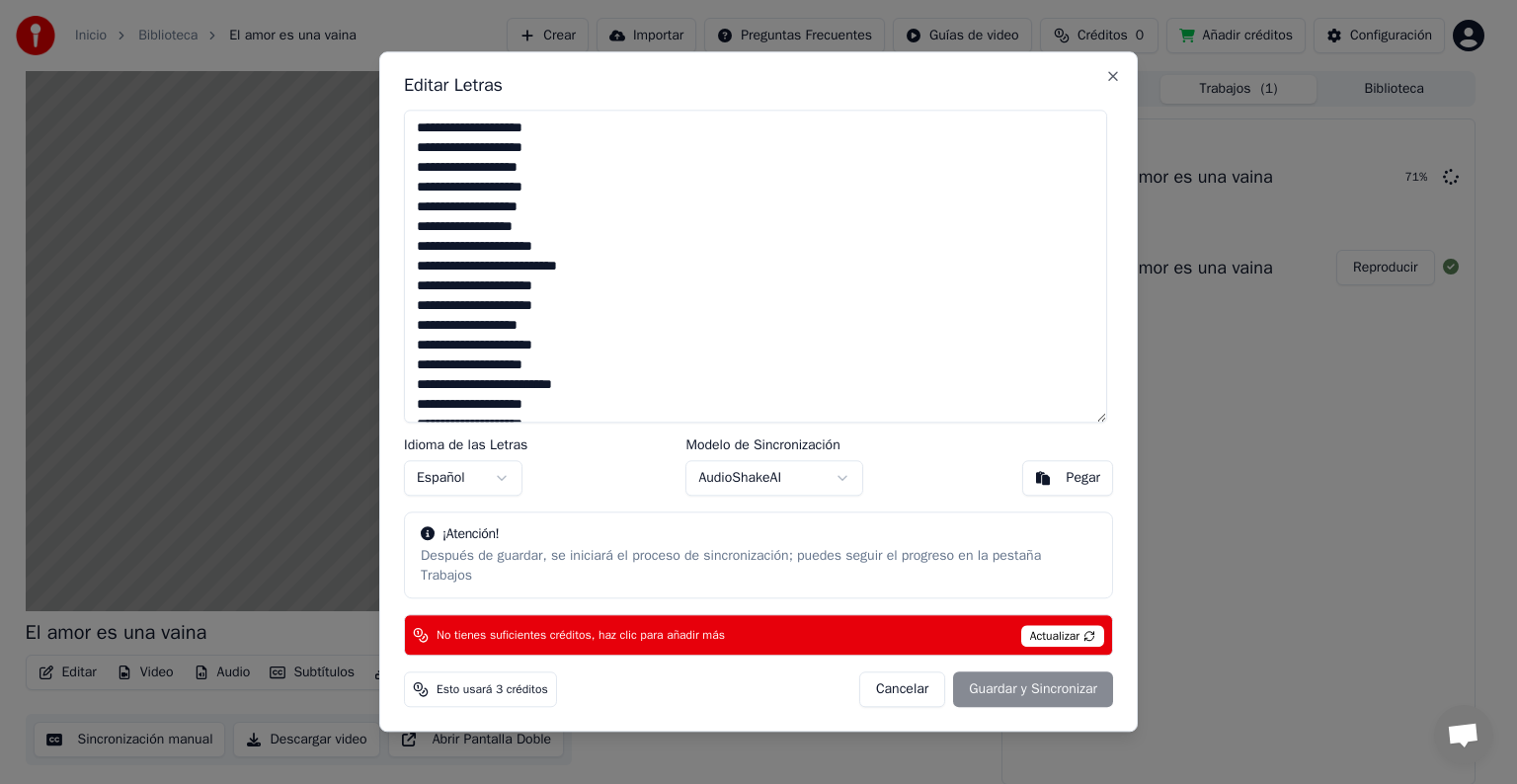 click at bounding box center (756, 266) 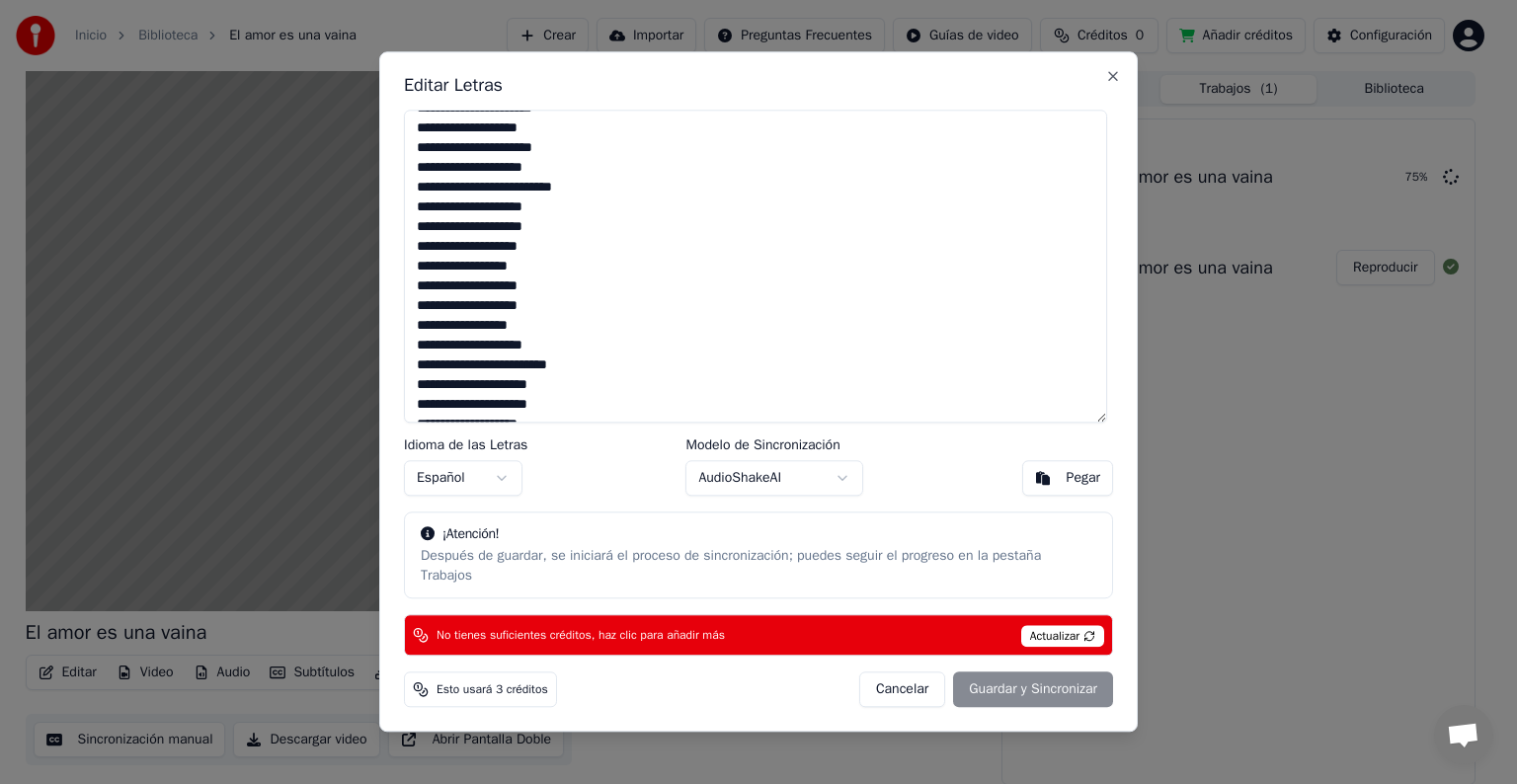 scroll, scrollTop: 99, scrollLeft: 0, axis: vertical 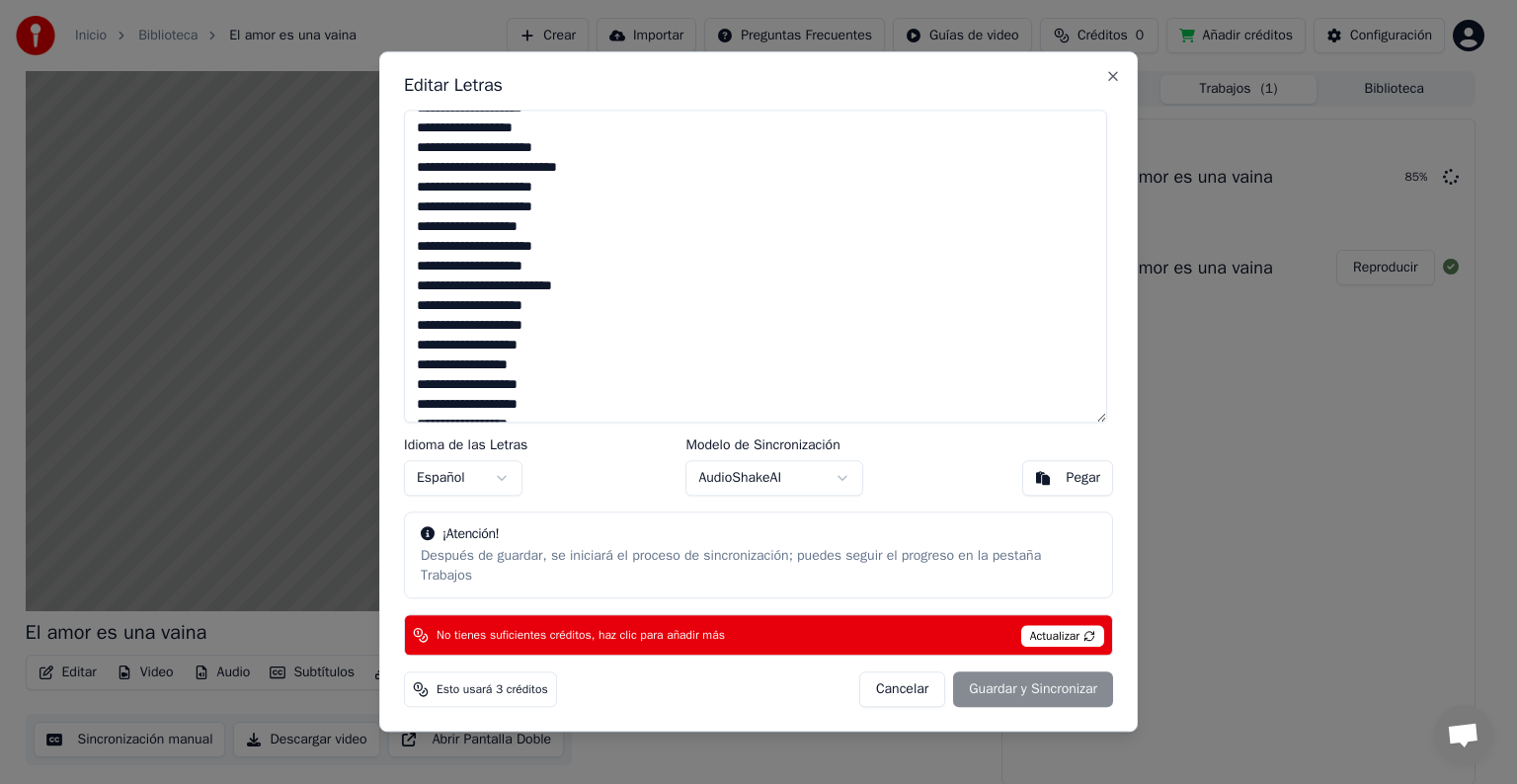 drag, startPoint x: 553, startPoint y: 301, endPoint x: 416, endPoint y: 243, distance: 148.77164 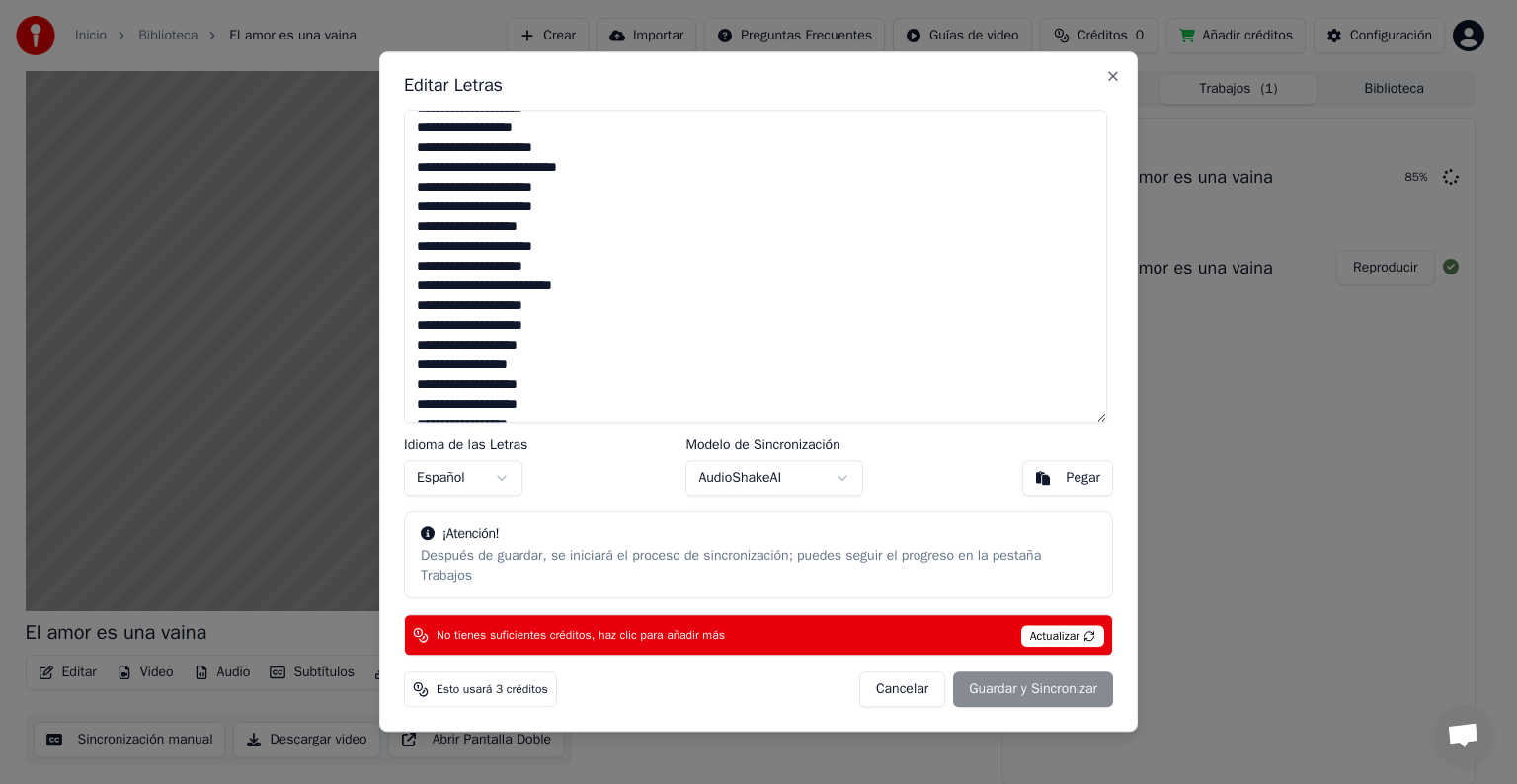 click at bounding box center (756, 266) 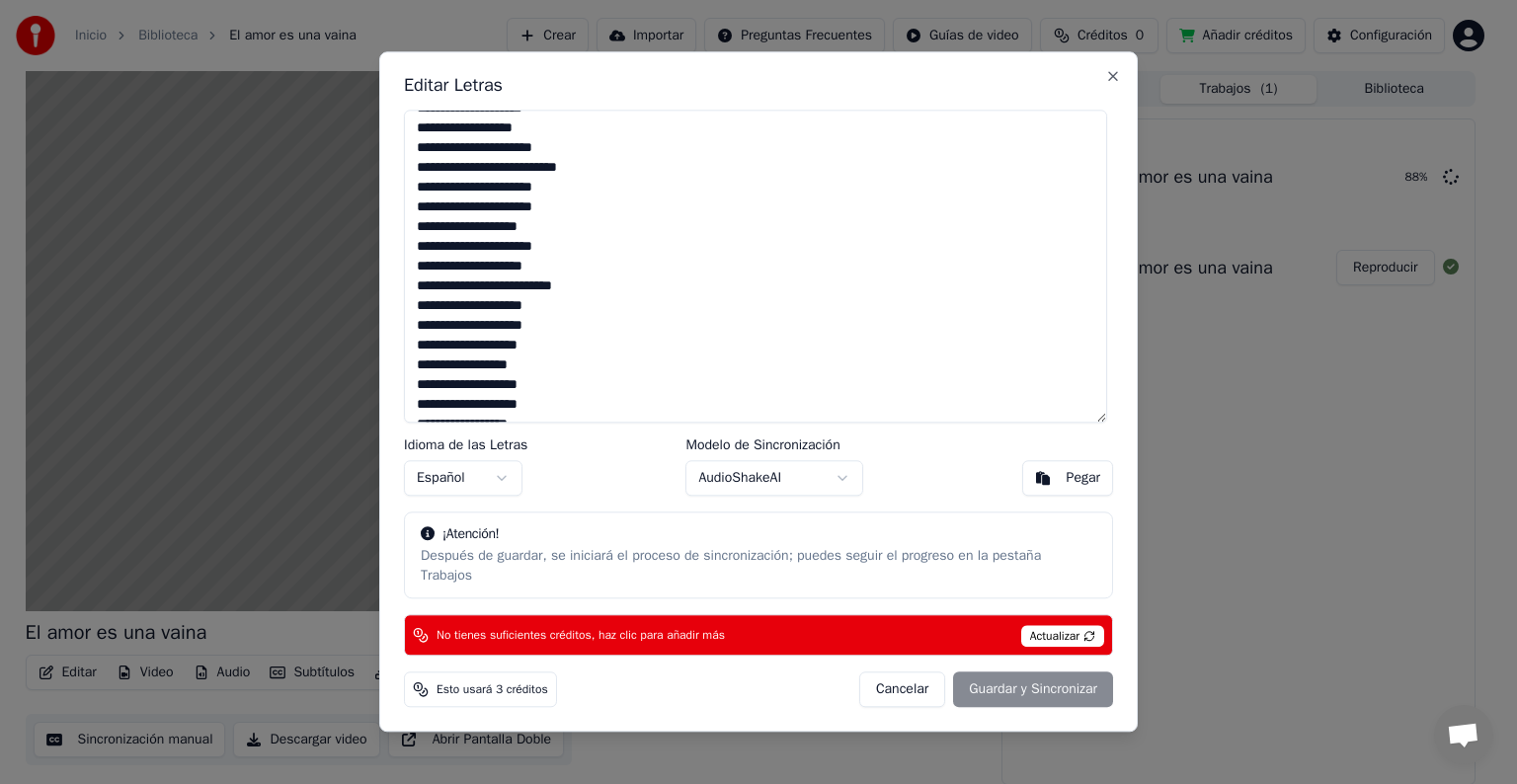 click at bounding box center (756, 266) 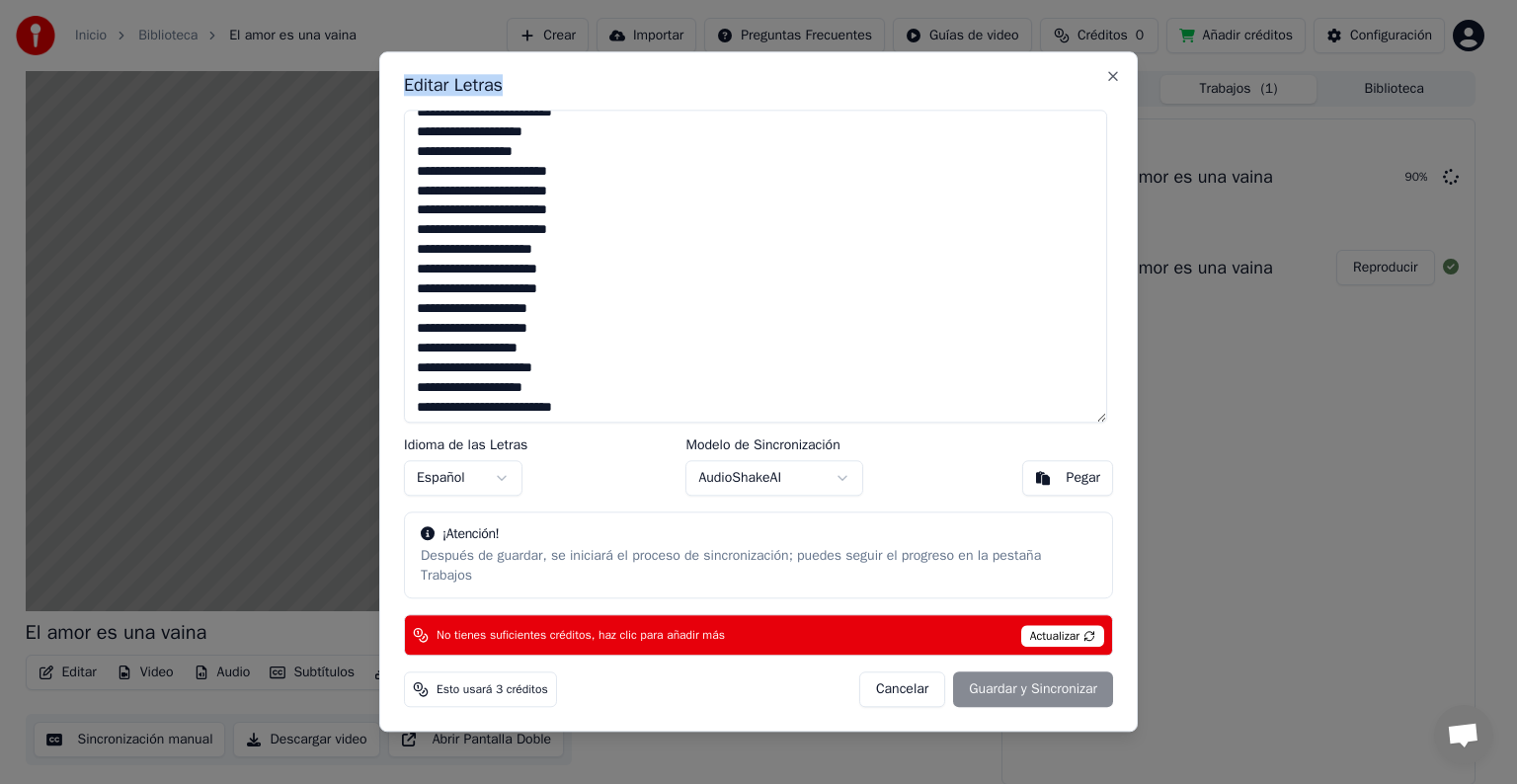 drag, startPoint x: 660, startPoint y: 95, endPoint x: 1244, endPoint y: 453, distance: 685 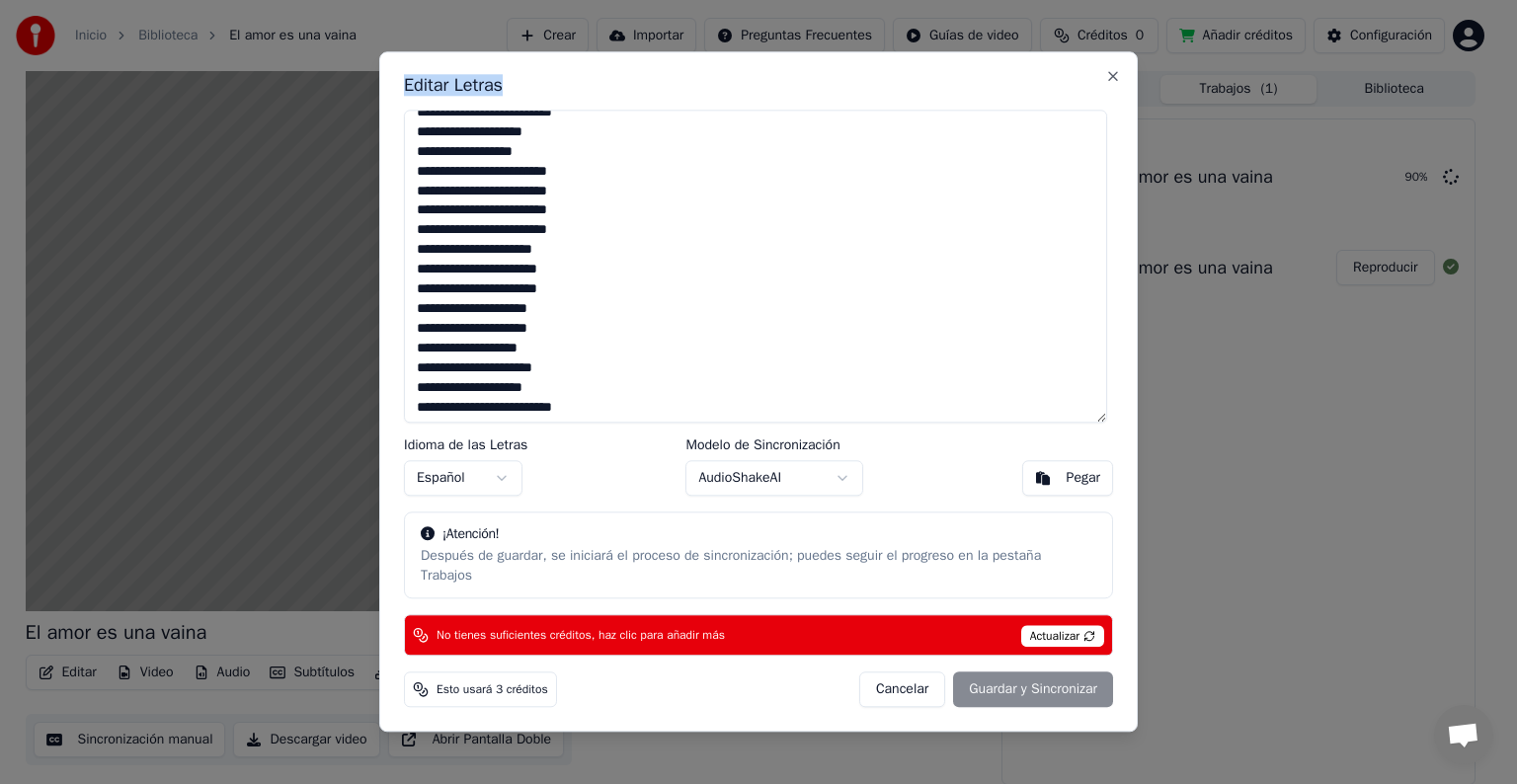 click on "Inicio Biblioteca El amor es una vaina Crear Importar Preguntas Frecuentes Guías de video Créditos 0 Añadir créditos Configuración El amor es una vaina BPM 117 Tonalidad F Editar Video Audio Subtítulos Descargar Biblioteca en la nube Sincronización manual Descargar video Abrir Pantalla Doble Cola ( 1 ) Trabajos ( 1 ) Biblioteca Exportar [.mp4] El amor es una vaina 90 % Crear Karaoke El amor es una vaina Reproducir Editar Letras Idioma de las Letras Español Modelo de Sincronización AudioShakeAI Pegar ¡Atención! Después de guardar, se iniciará el proceso de sincronización; puedes seguir el progreso en la pestaña Trabajos No tienes suficientes créditos, haz clic para añadir más Actualizar Esto usará 3 créditos Cancelar Guardar y Sincronizar Close" at bounding box center [750, 392] 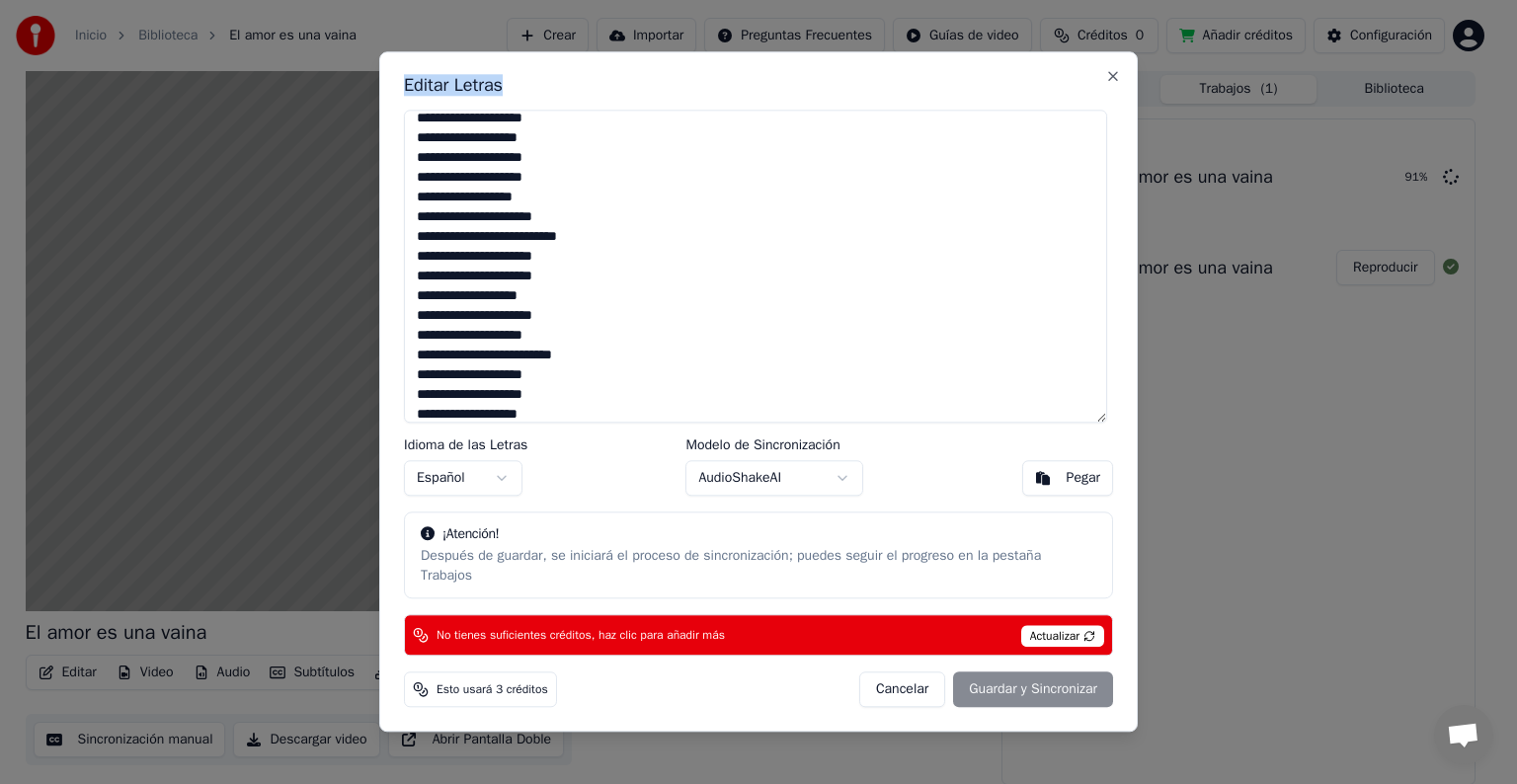 scroll, scrollTop: 0, scrollLeft: 0, axis: both 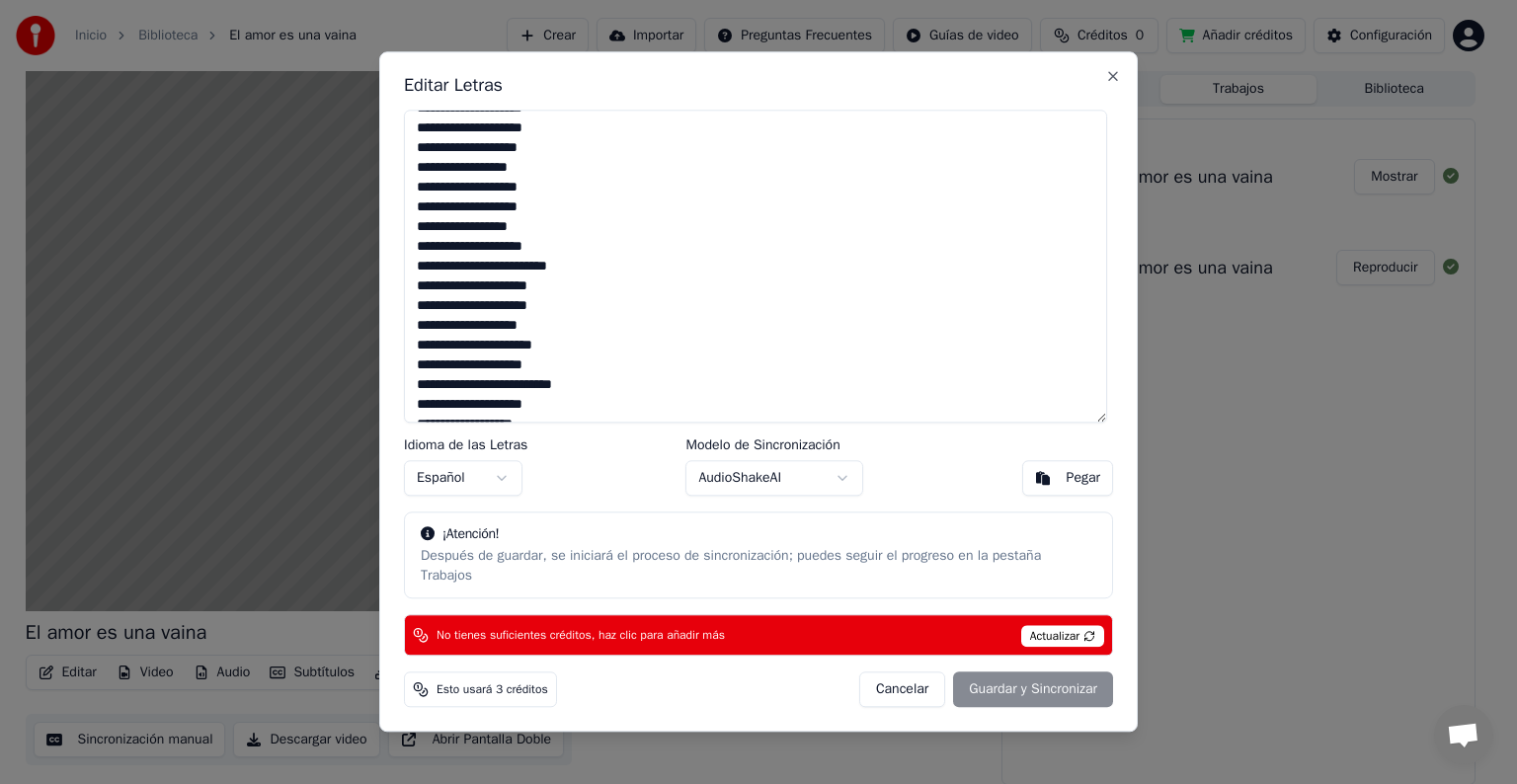 click on "Cancelar Guardar y Sincronizar" at bounding box center [986, 690] 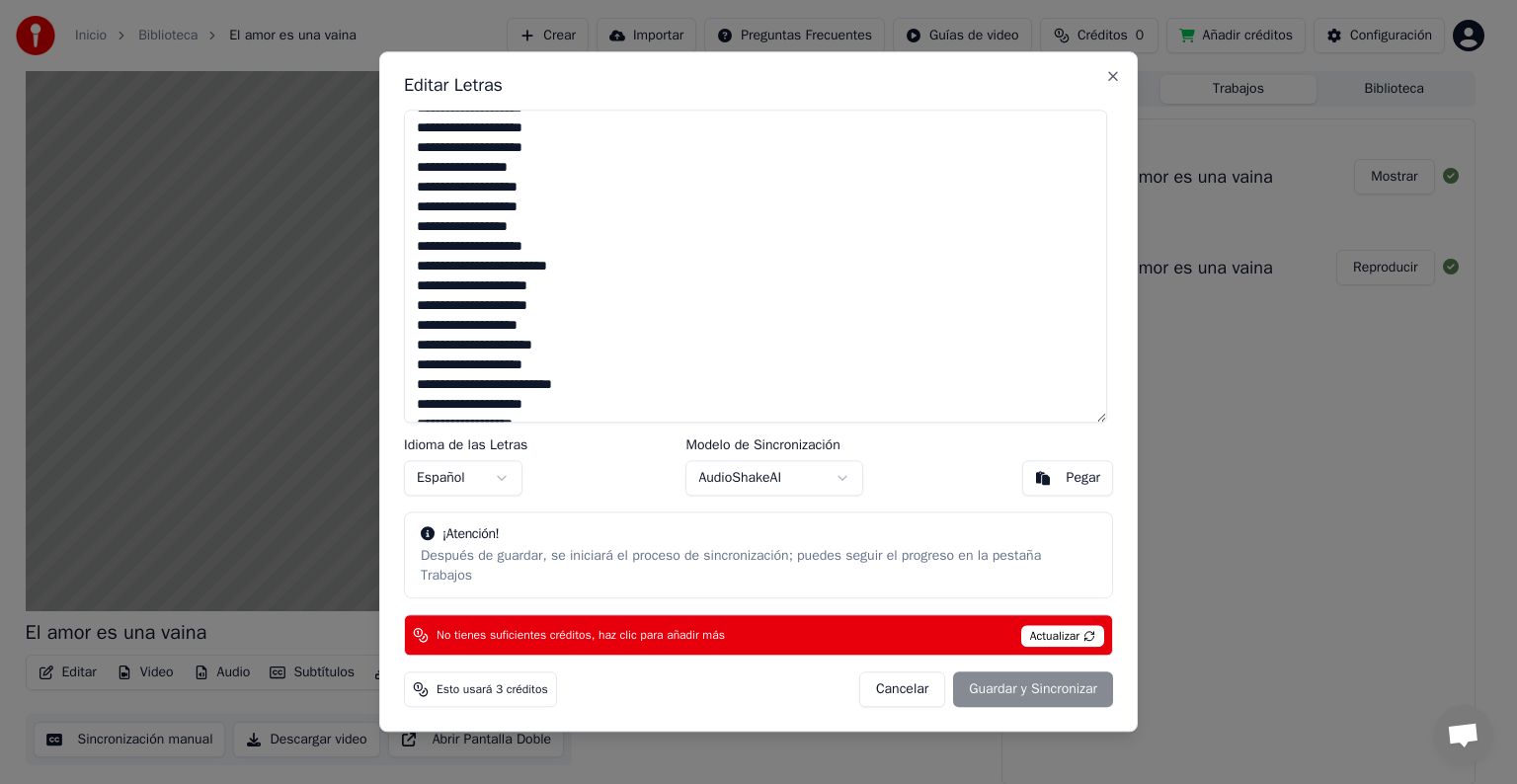click on "Cancelar Guardar y Sincronizar" at bounding box center (986, 690) 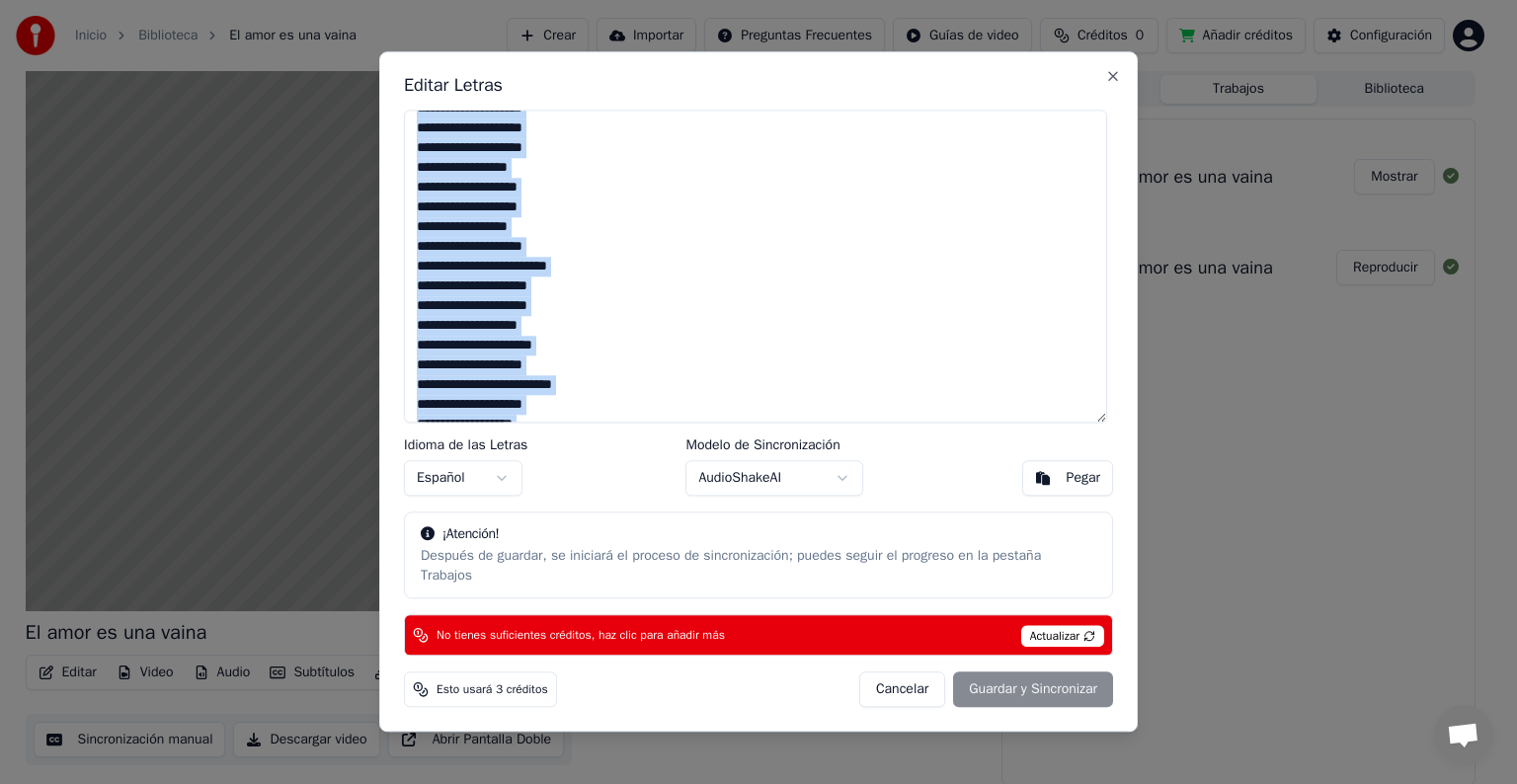 drag, startPoint x: 919, startPoint y: 91, endPoint x: 951, endPoint y: 127, distance: 48.1664 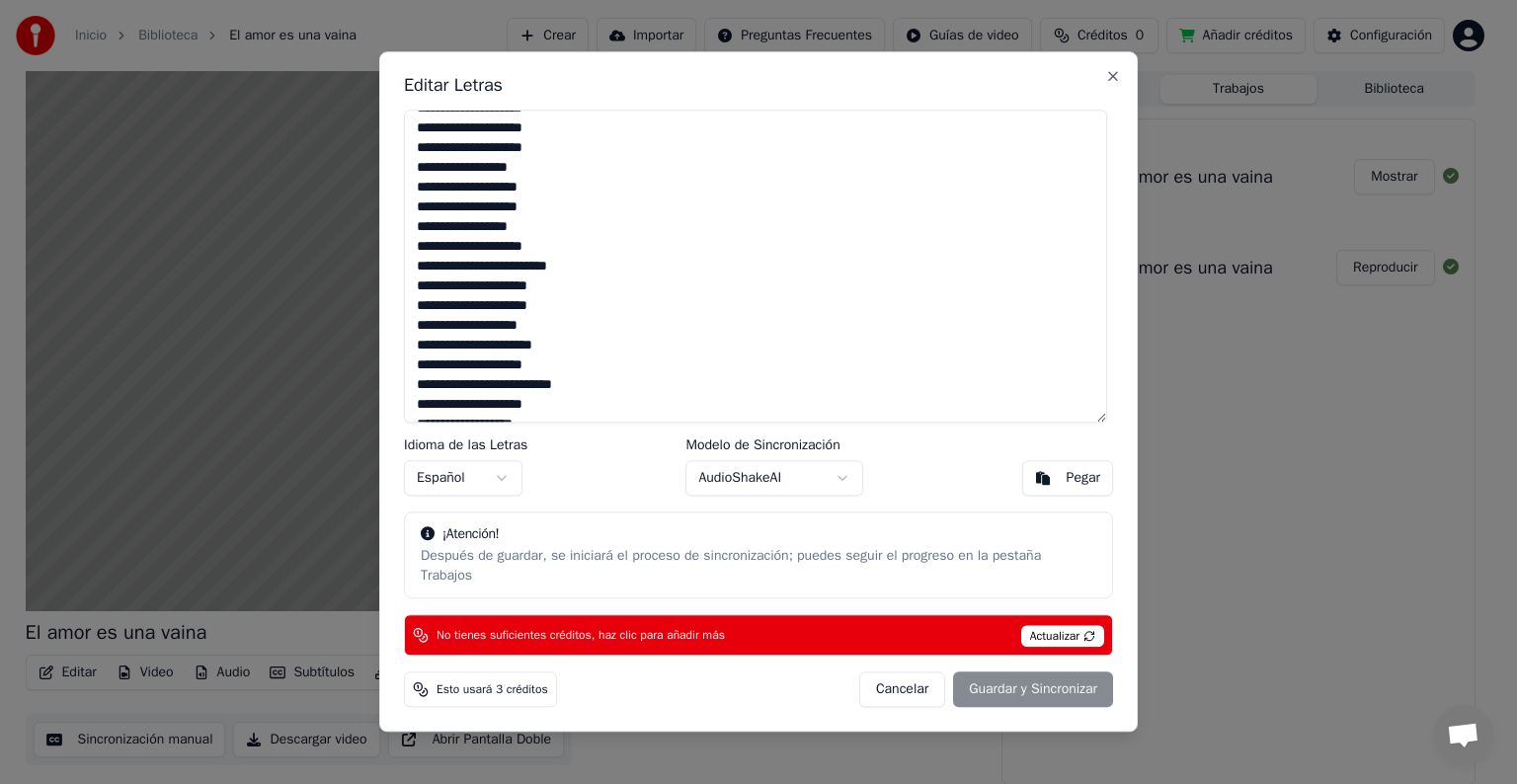 click on "Cancelar Guardar y Sincronizar" at bounding box center [986, 690] 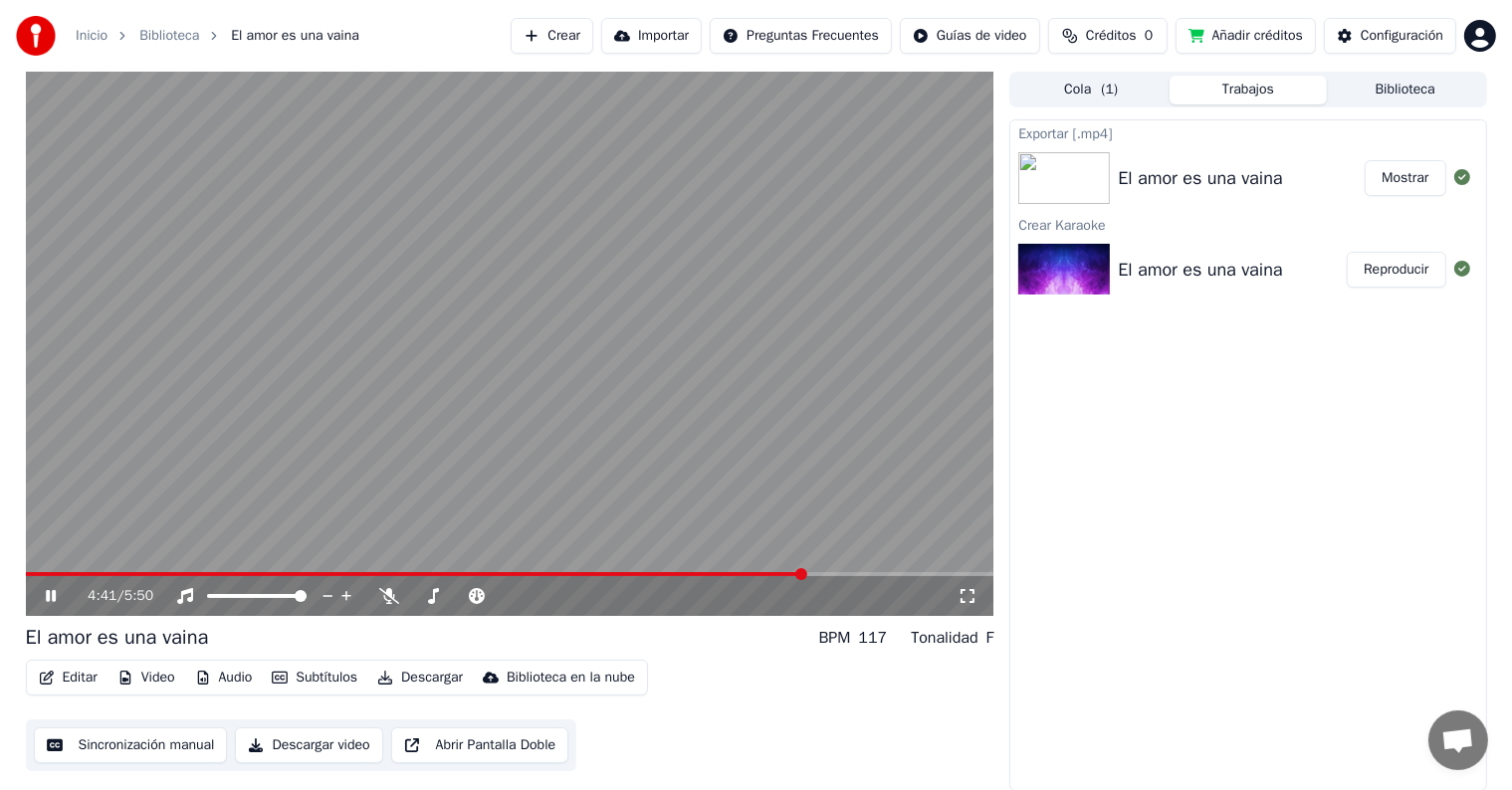 click 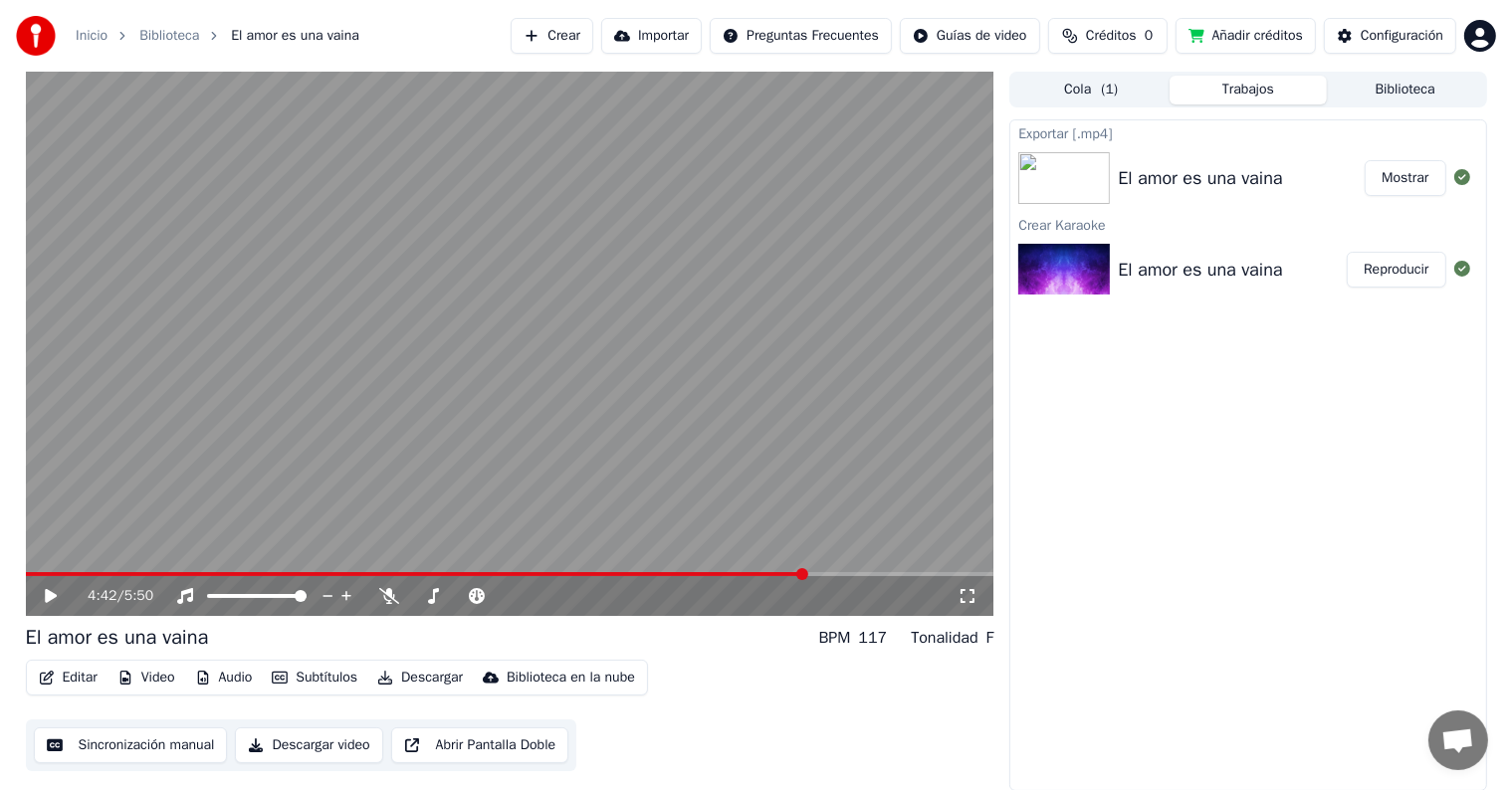 click on "Mostrar" at bounding box center (1404, 178) 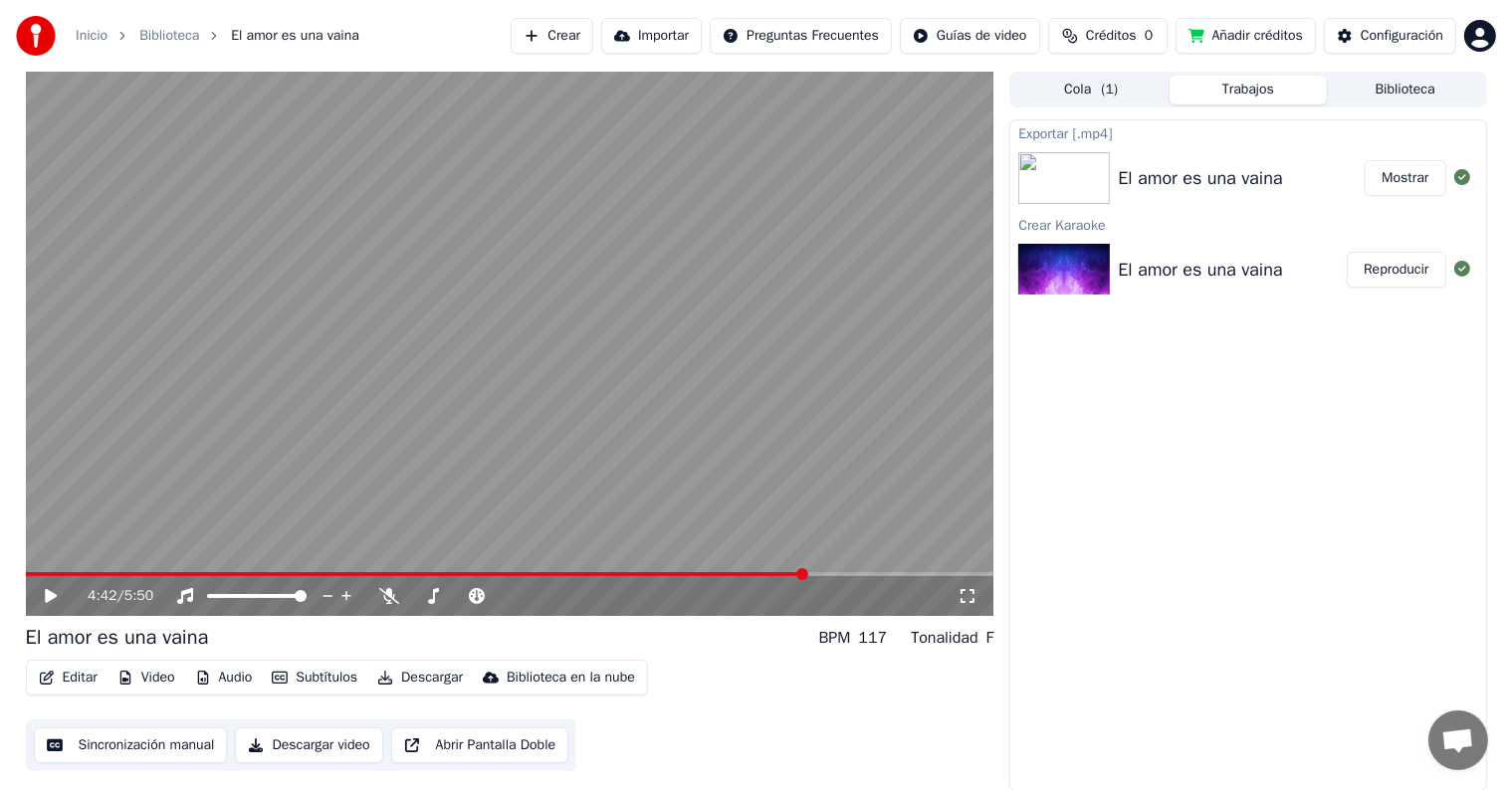 click at bounding box center [510, 343] 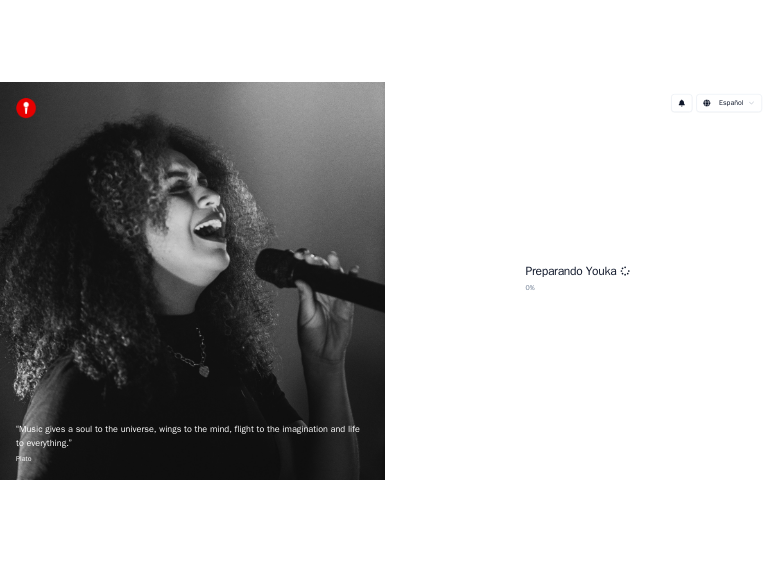 scroll, scrollTop: 0, scrollLeft: 0, axis: both 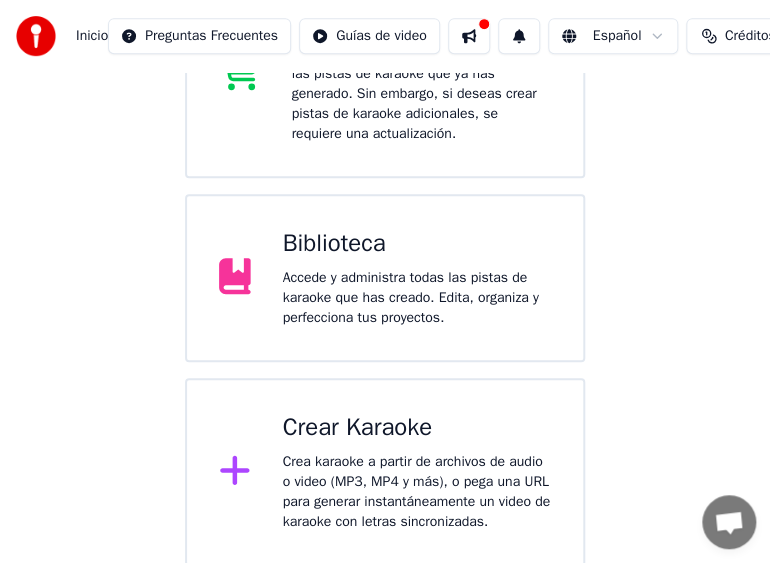 click on "Crea karaoke a partir de archivos de audio o video (MP3, MP4 y más), o pega una URL para generar instantáneamente un video de karaoke con letras sincronizadas." at bounding box center [417, 492] 